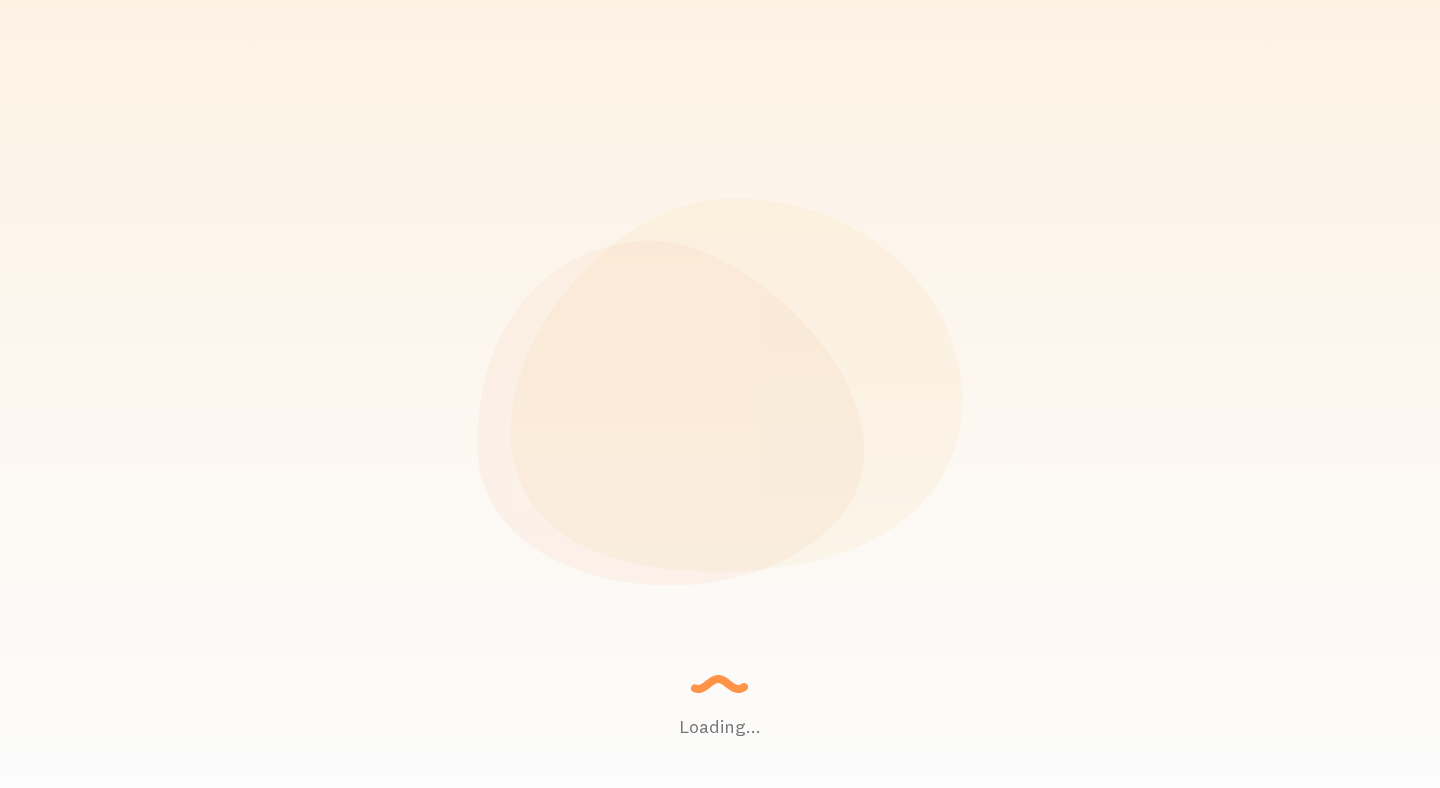 scroll, scrollTop: 0, scrollLeft: 0, axis: both 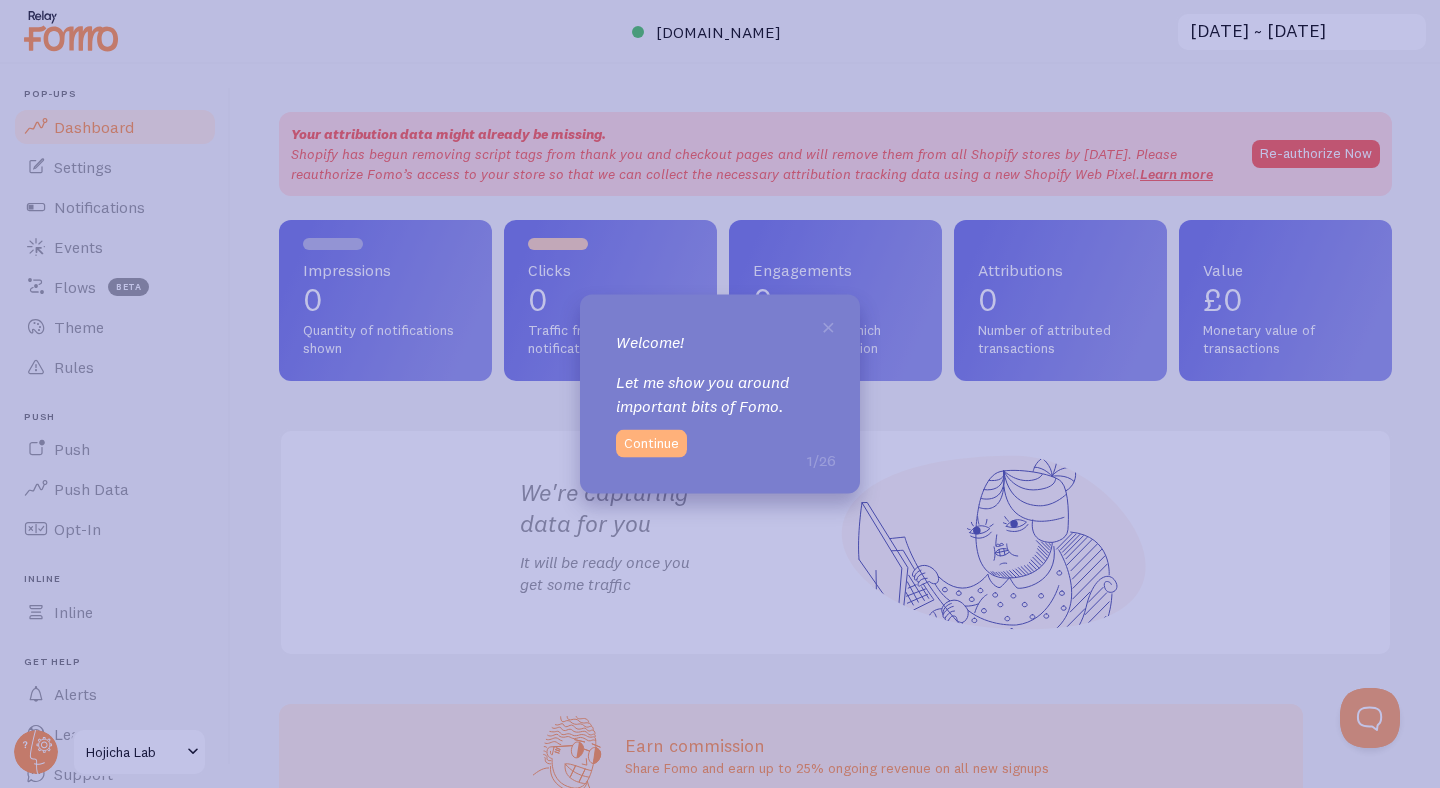 click on "Continue" at bounding box center [651, 443] 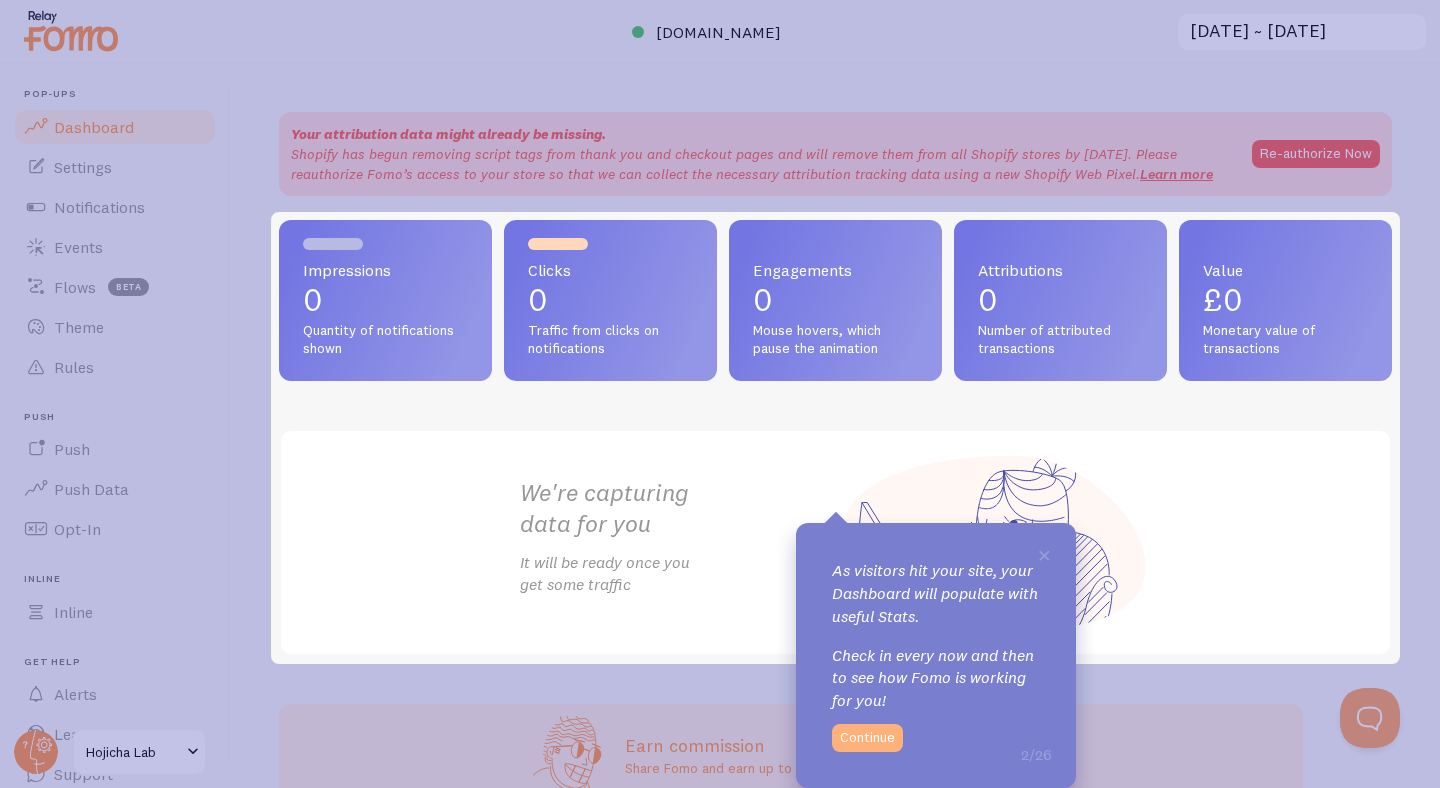 click on "Continue" at bounding box center (867, 738) 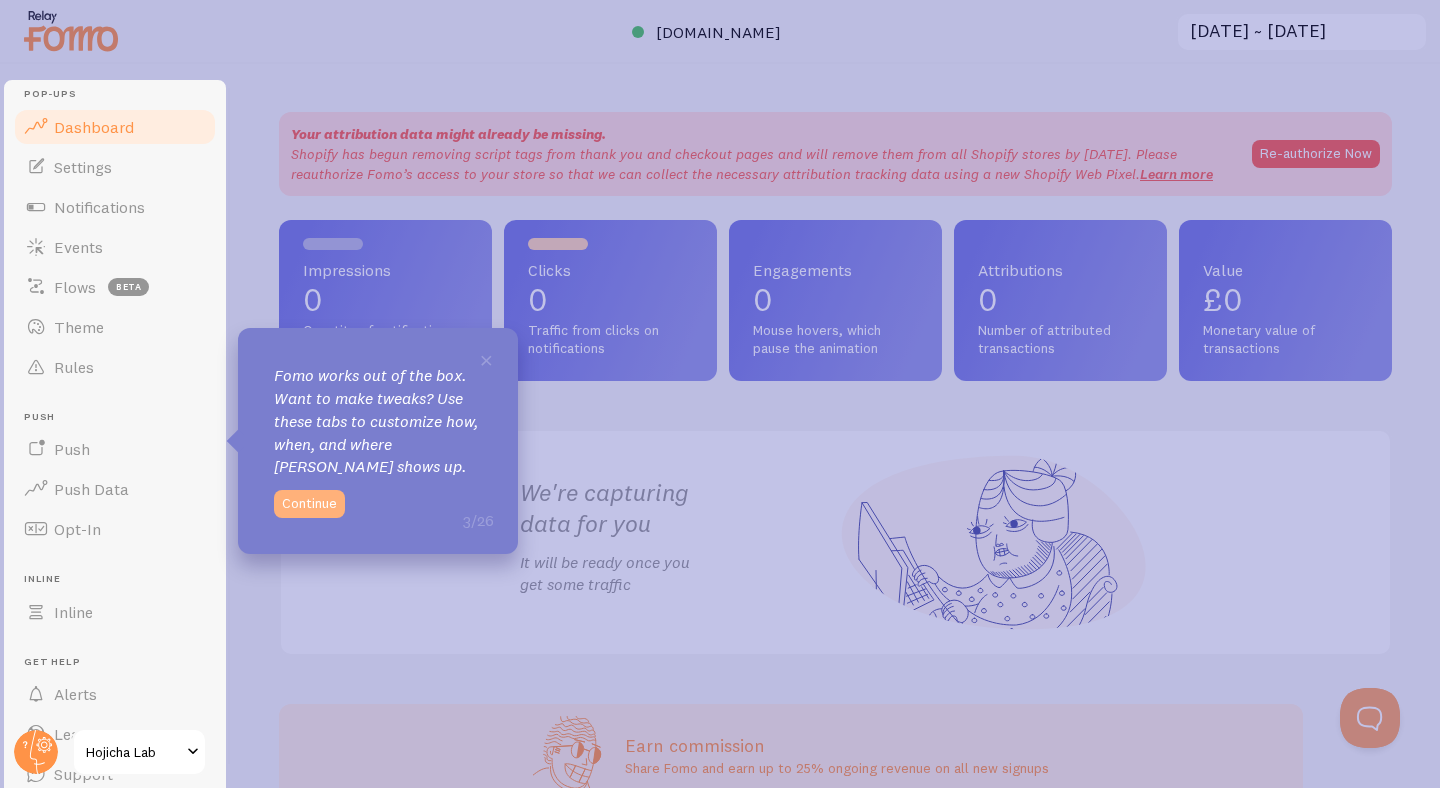 click on "Continue" at bounding box center (309, 504) 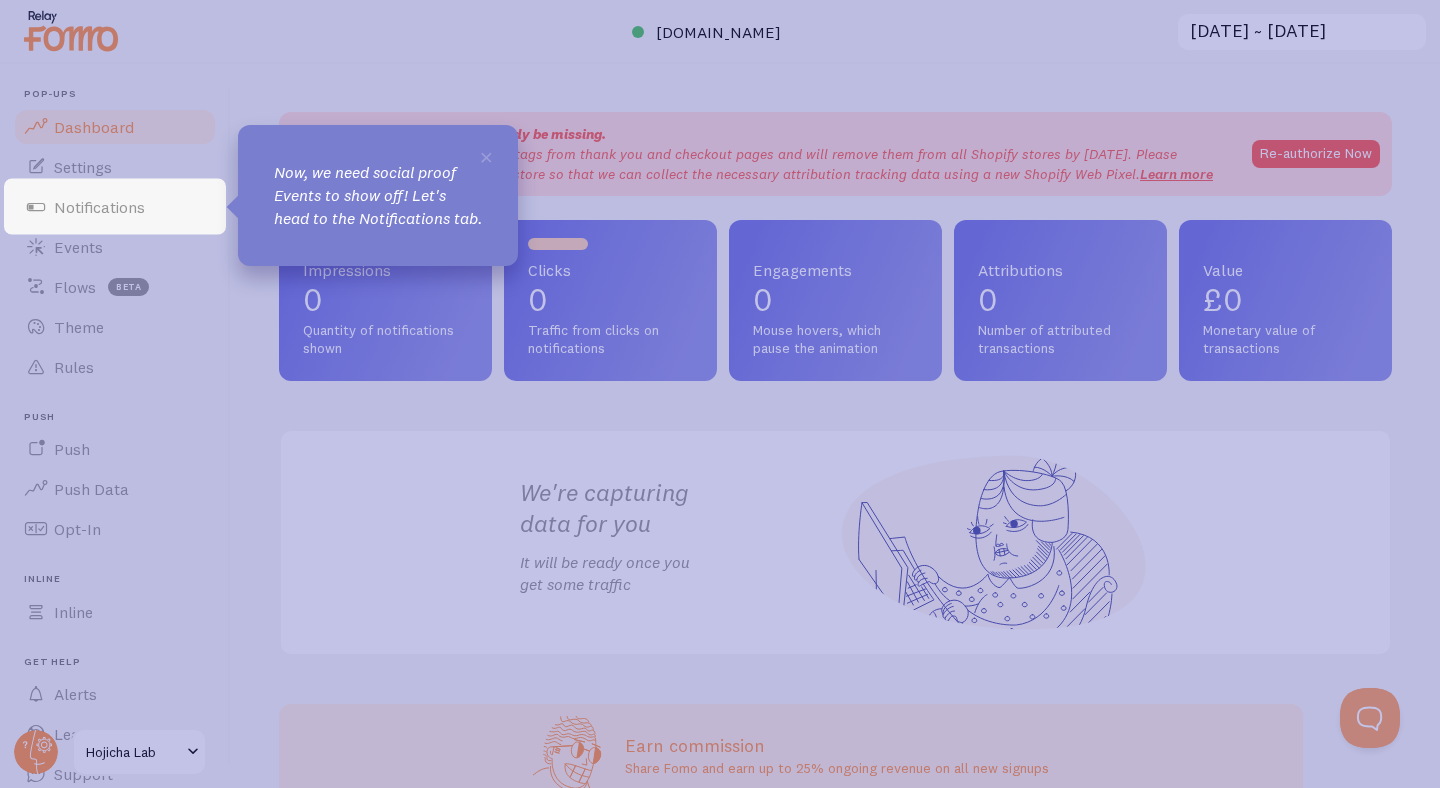 click on "Now, we need social proof Events to show off! Let's head to the Notifications tab." at bounding box center (378, 195) 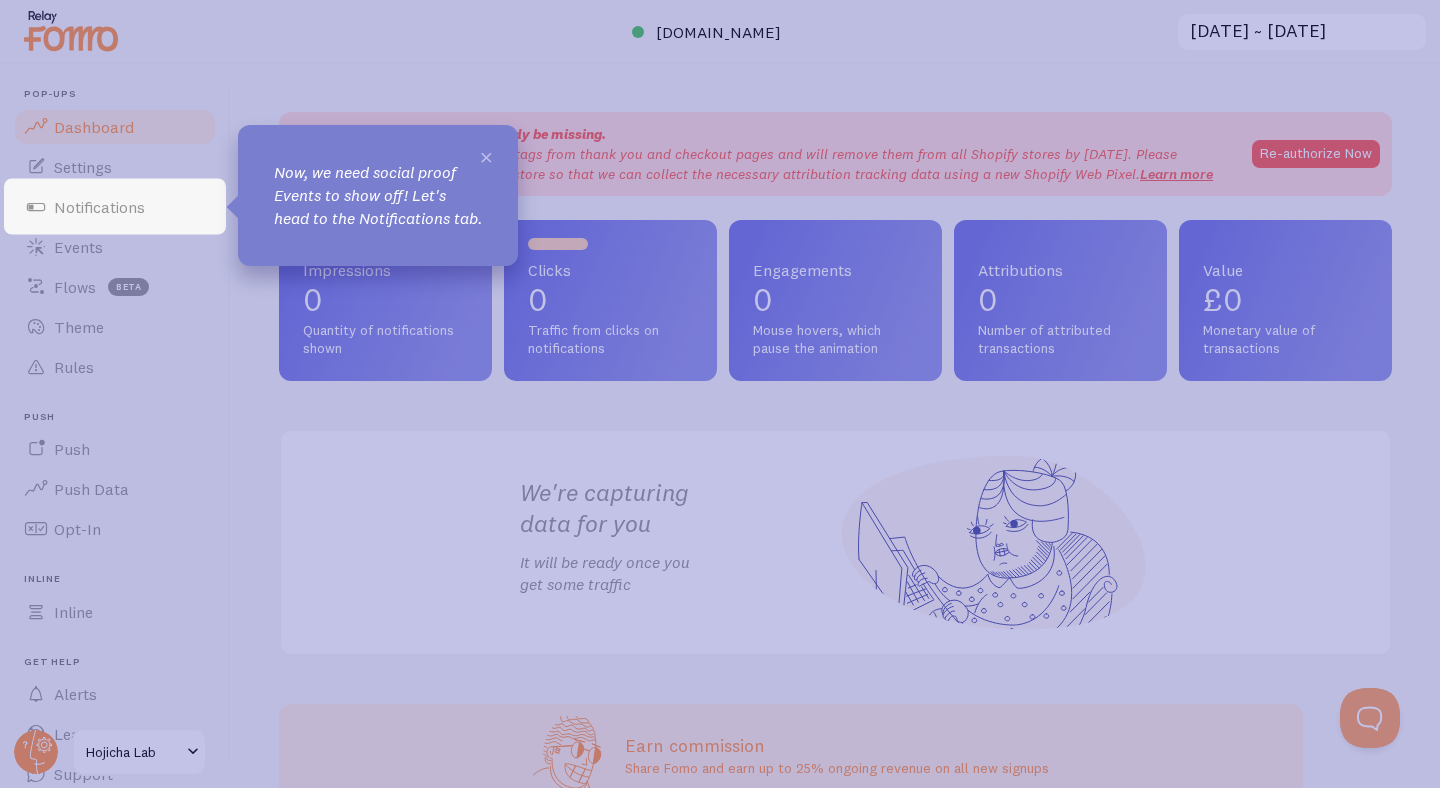 click on "×" at bounding box center [486, 156] 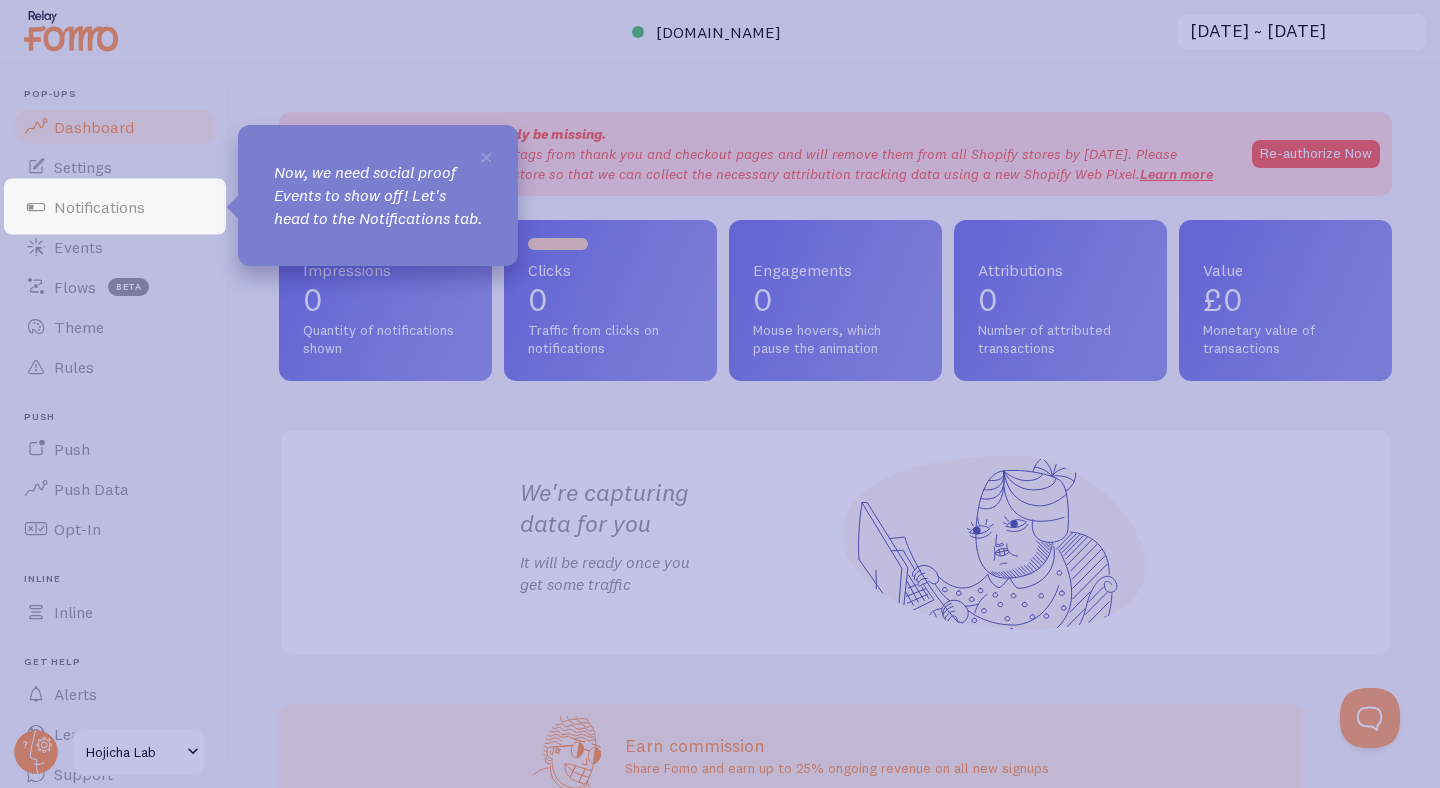 click on "Now, we need social proof Events to show off! Let's head to the Notifications tab." at bounding box center (378, 195) 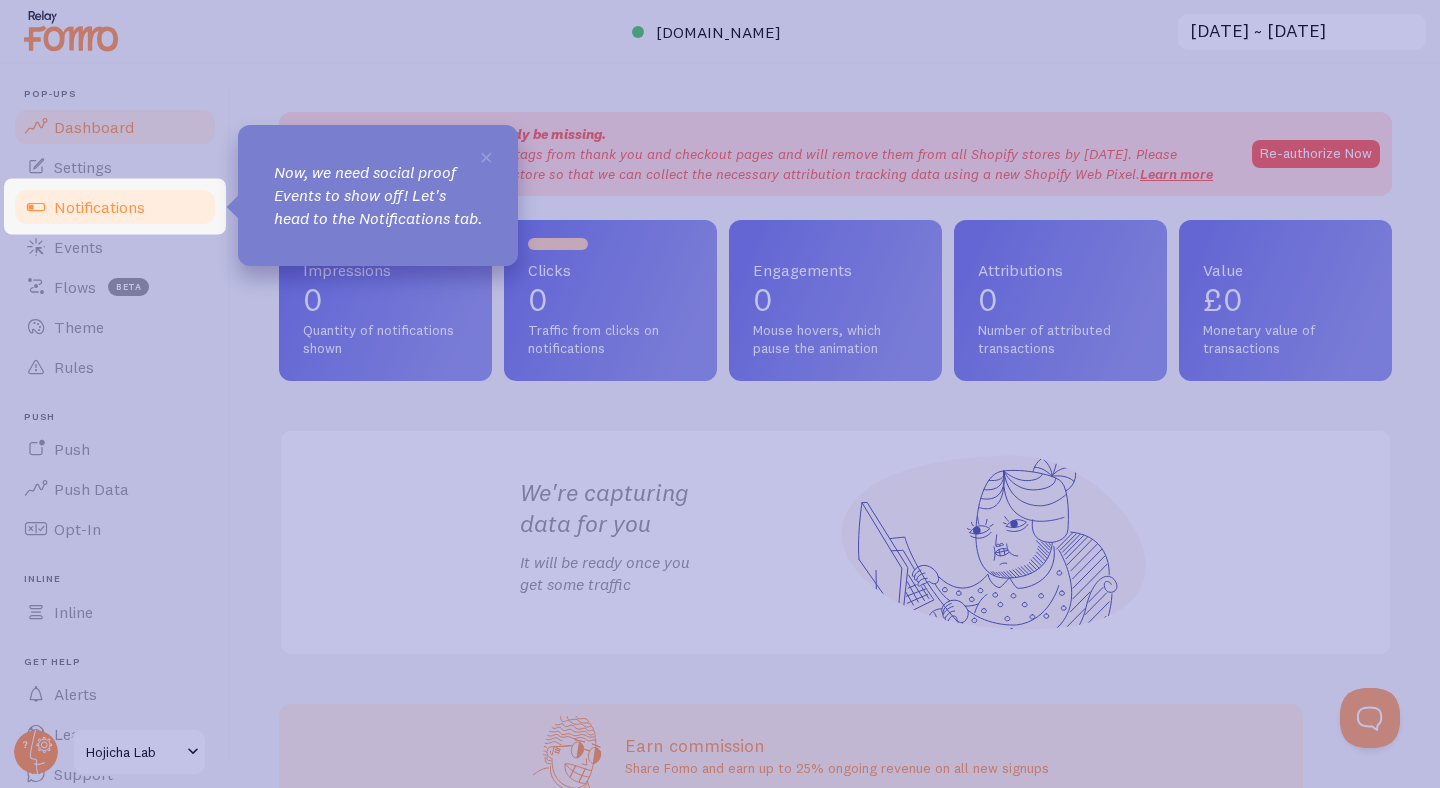 click on "Notifications" at bounding box center [115, 207] 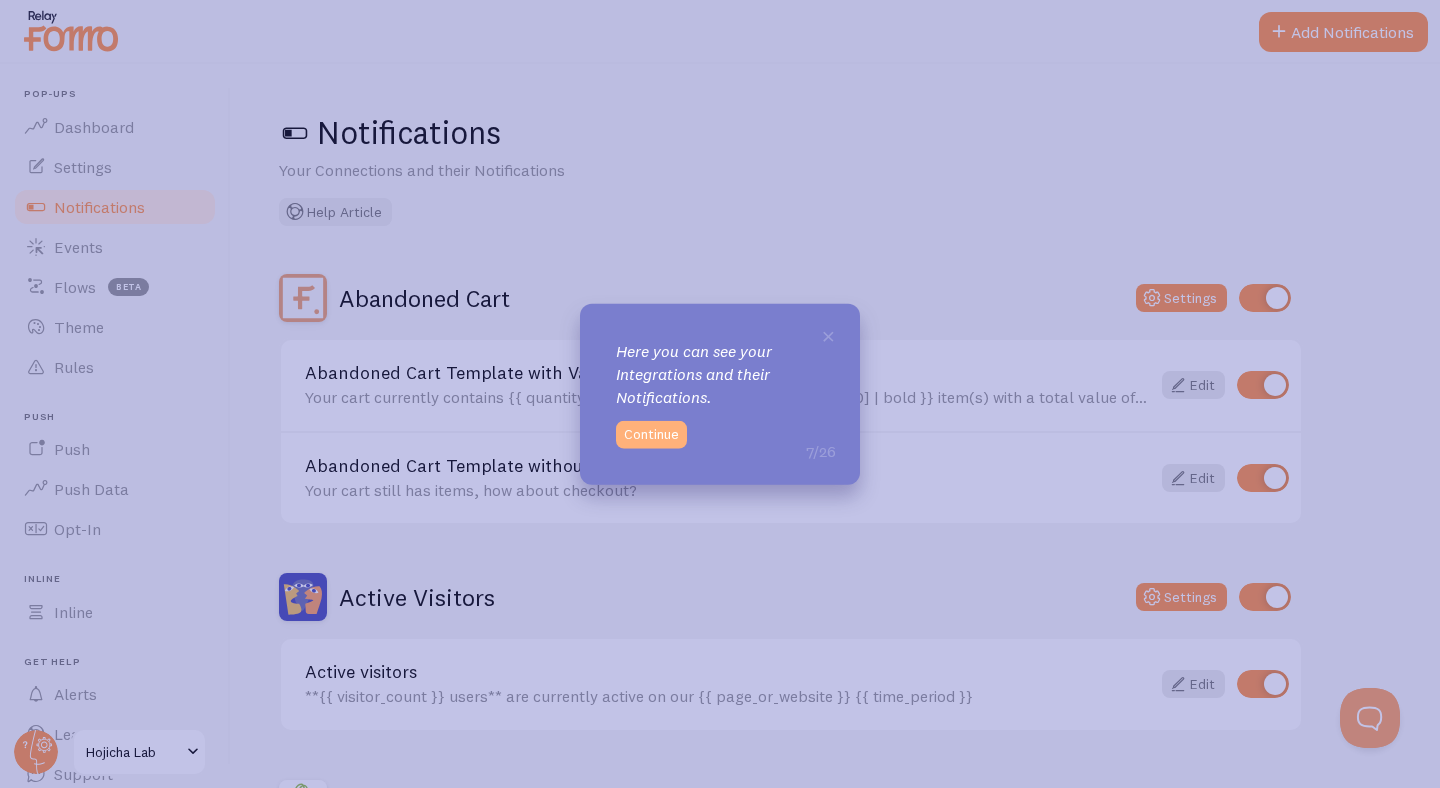 click on "Continue" at bounding box center (651, 434) 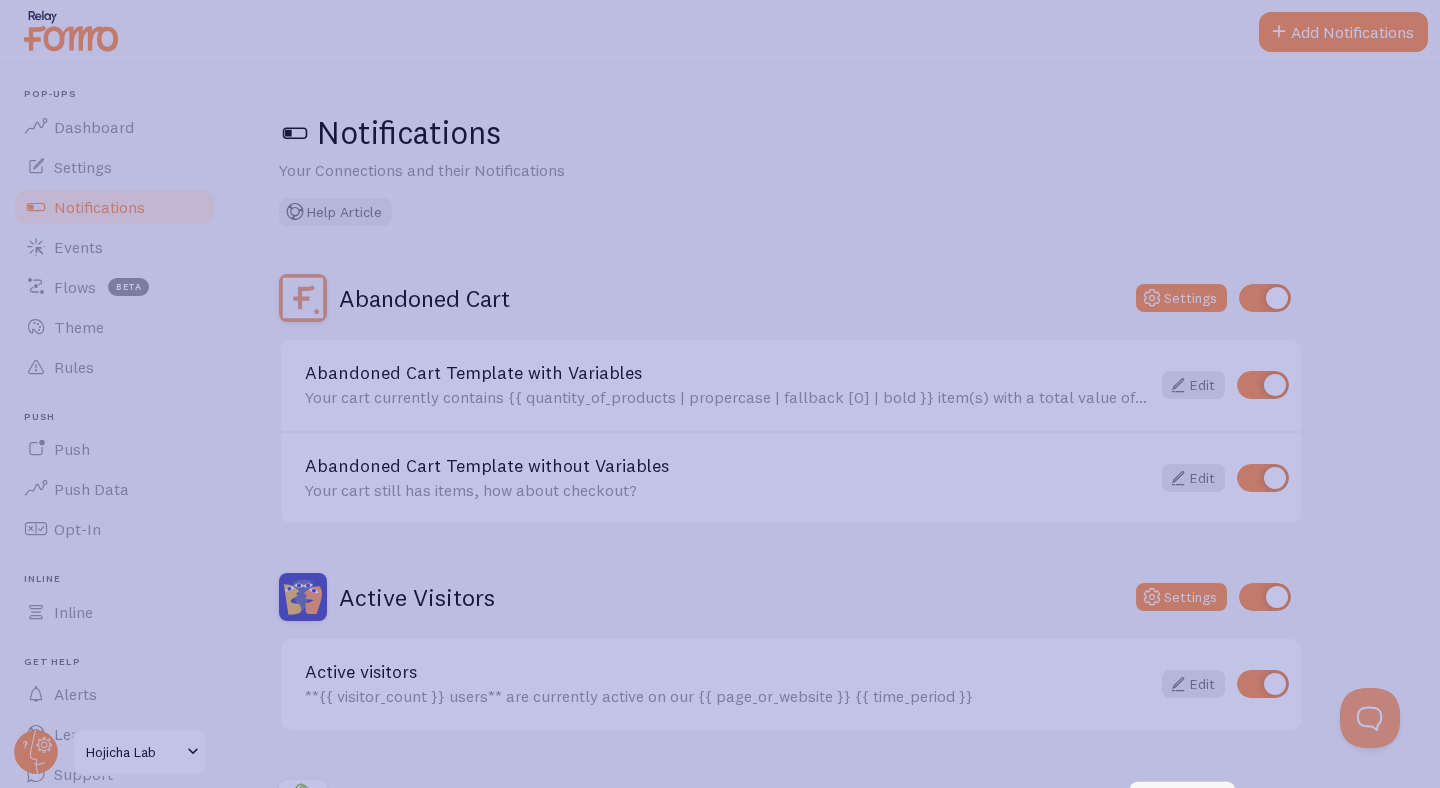 click 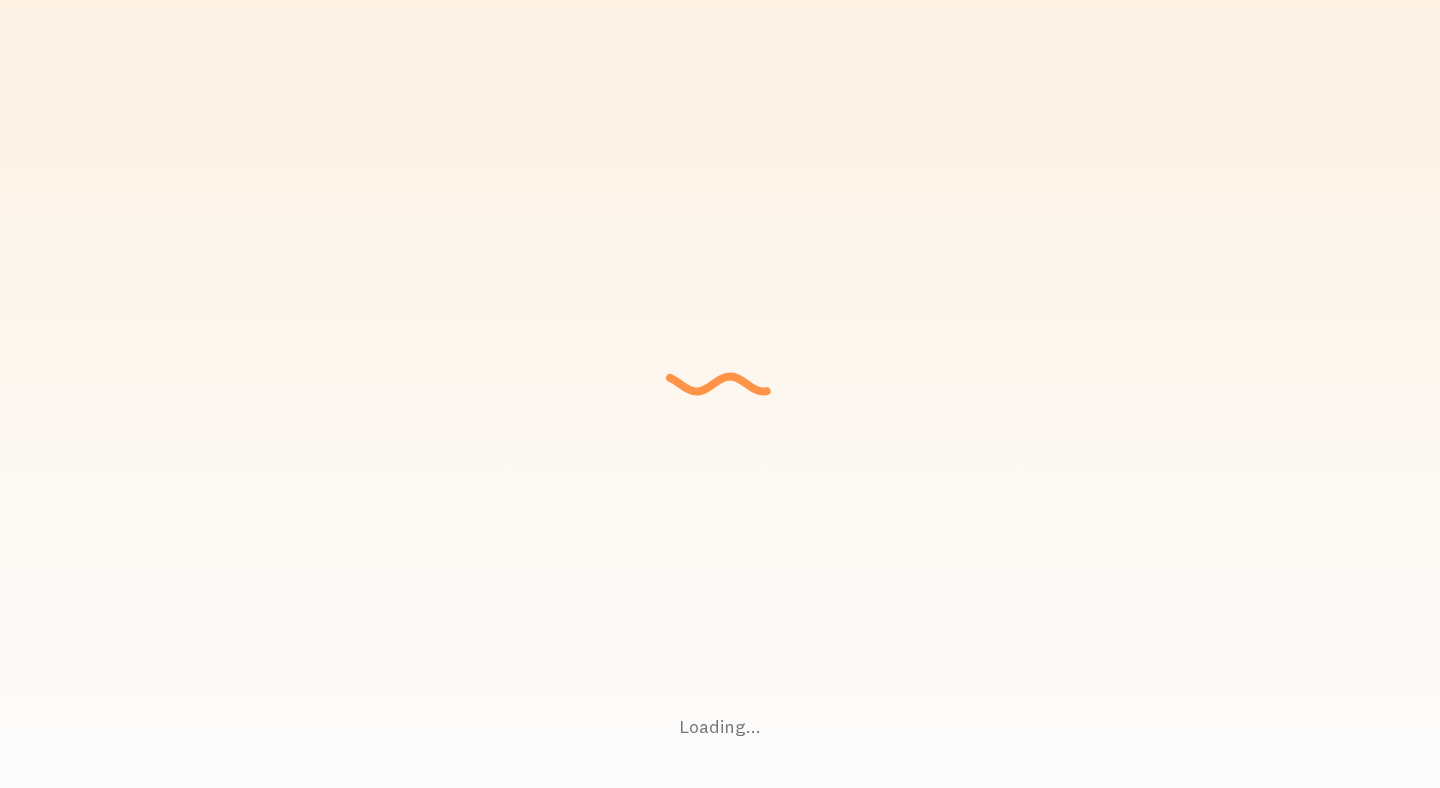 scroll, scrollTop: 0, scrollLeft: 0, axis: both 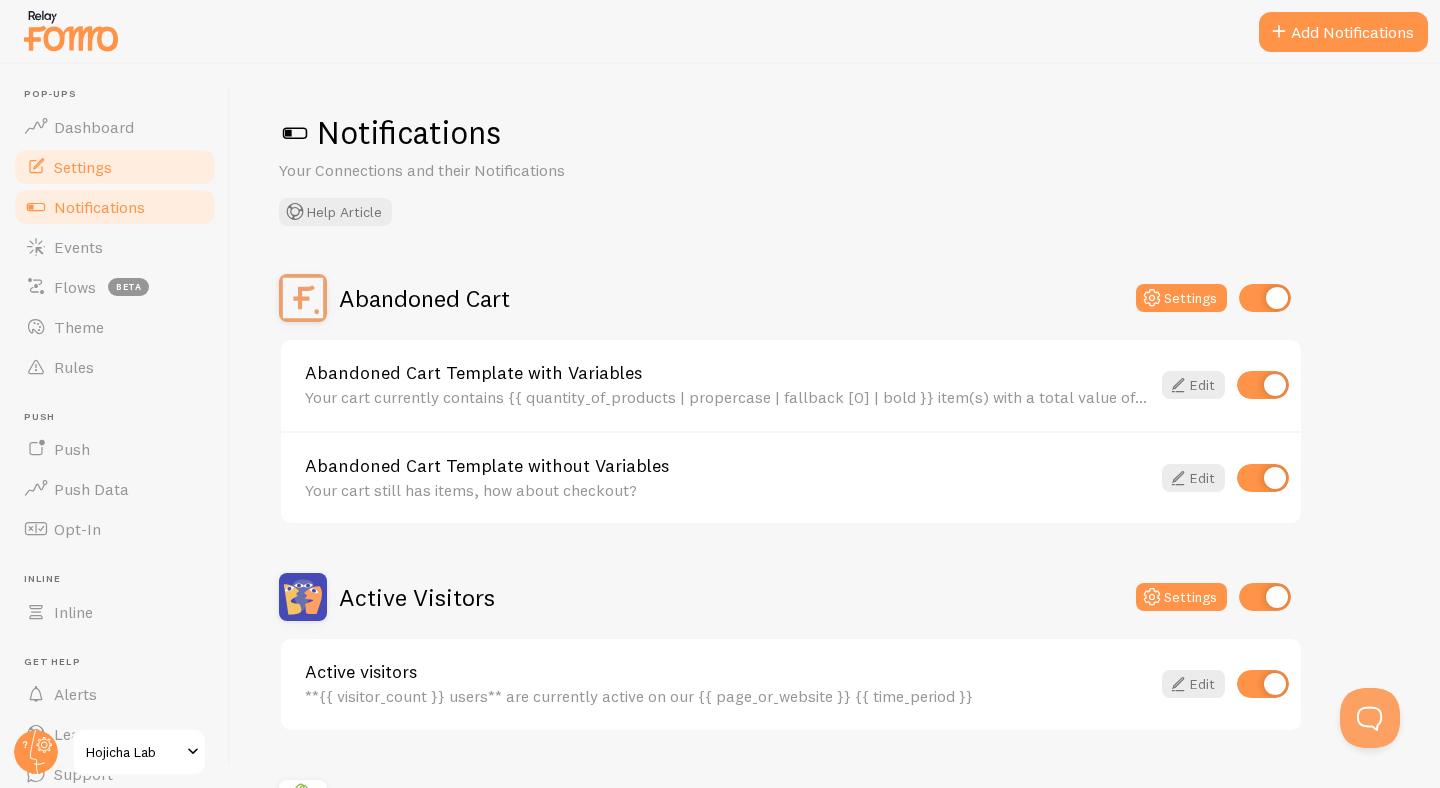 click on "Settings" at bounding box center [115, 167] 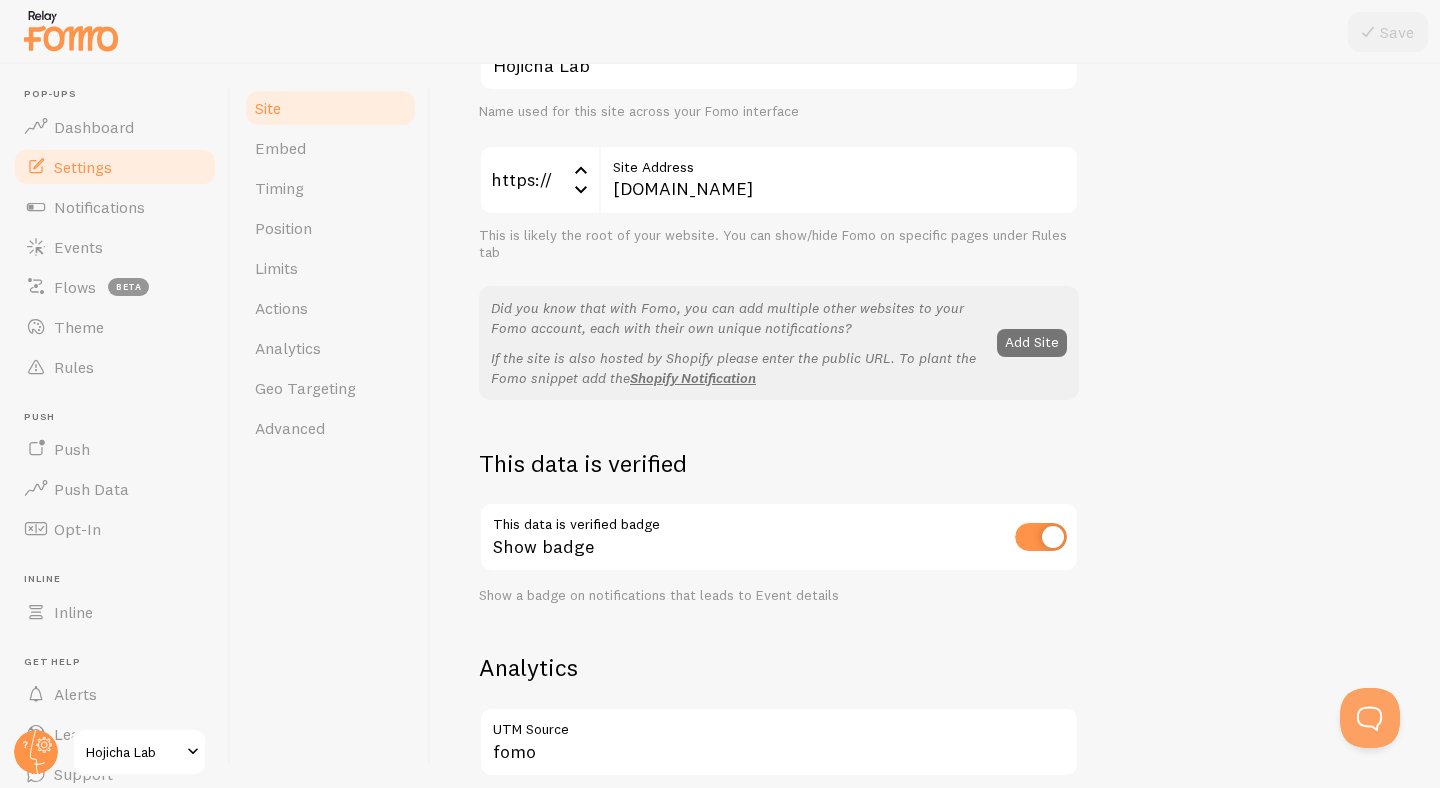 scroll, scrollTop: 140, scrollLeft: 0, axis: vertical 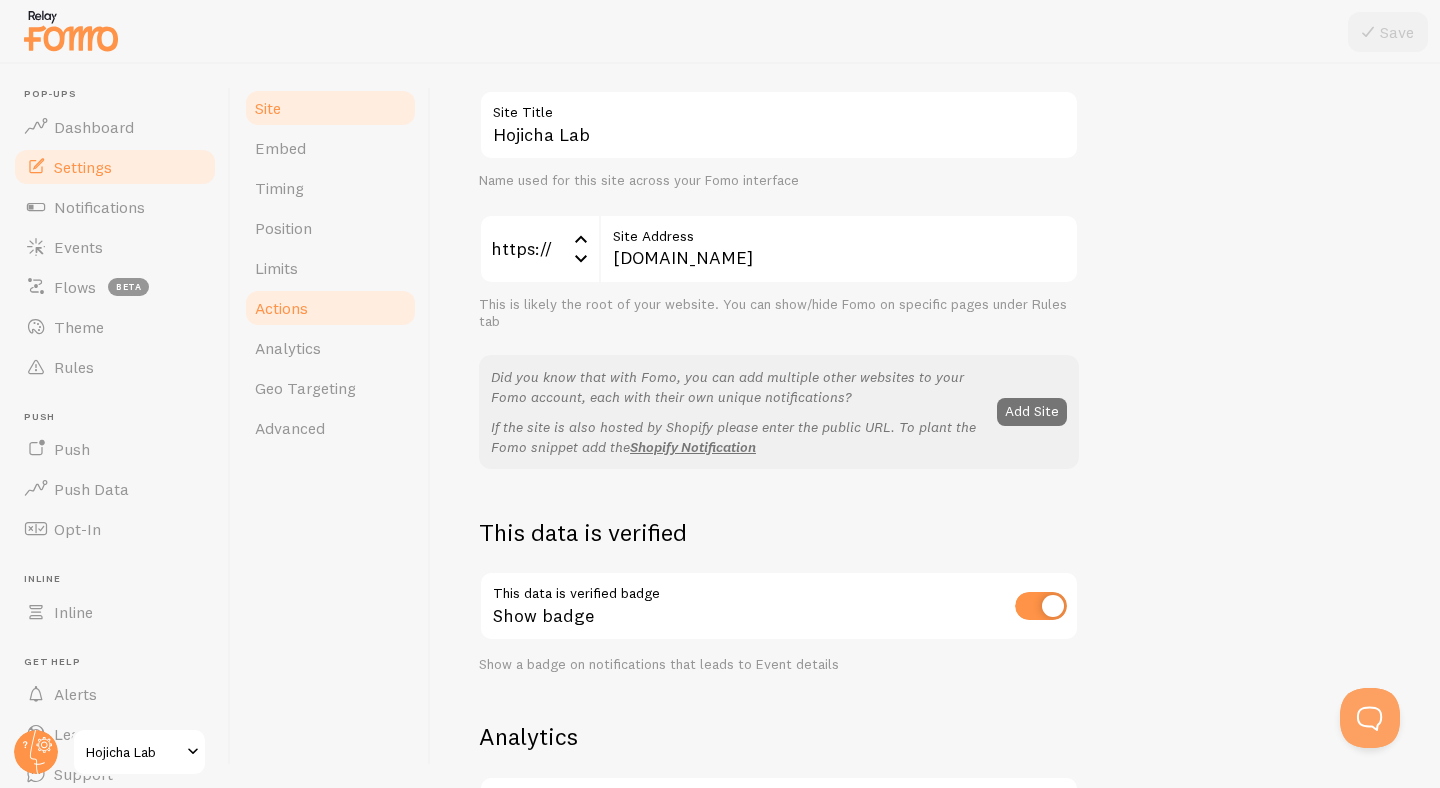 click on "Actions" at bounding box center (330, 308) 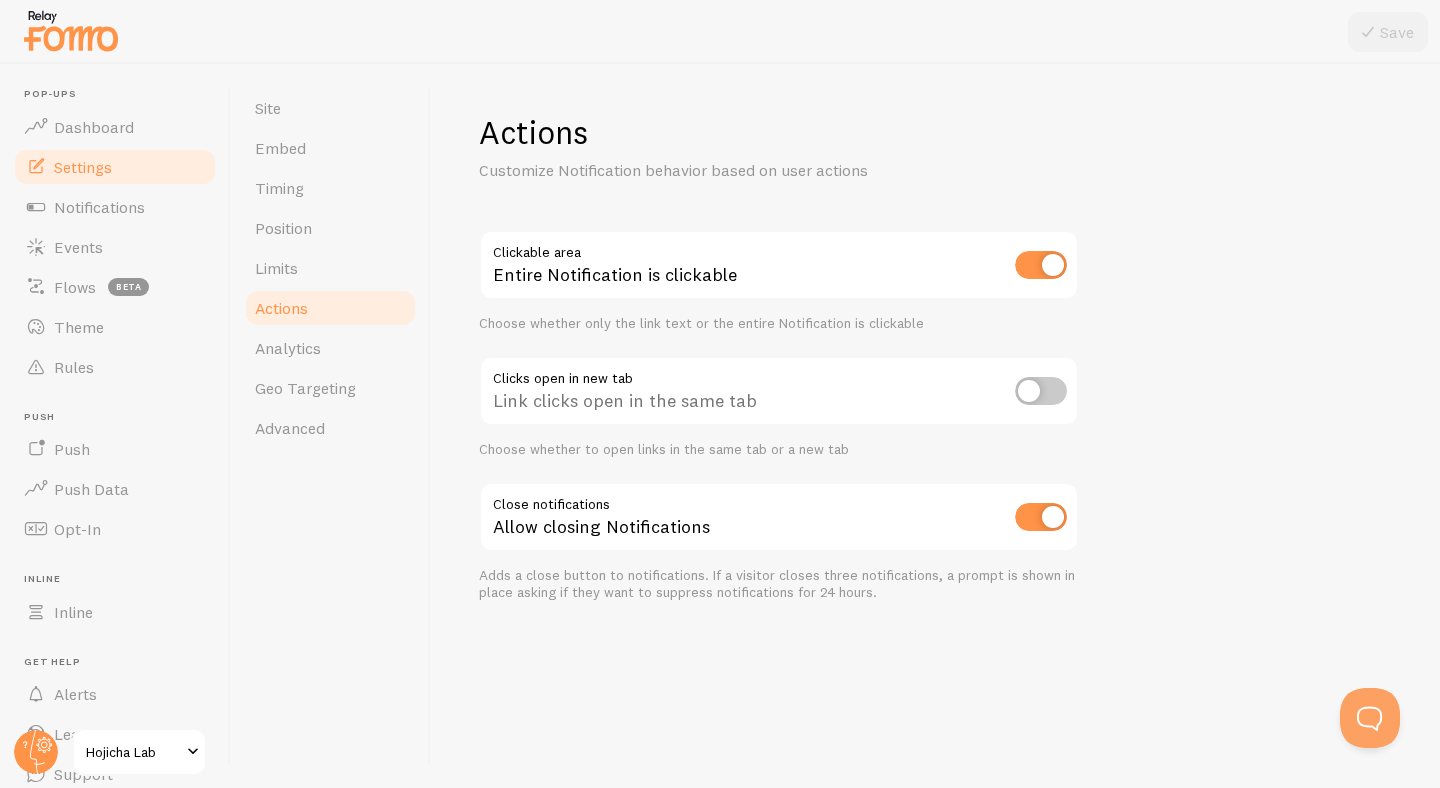 scroll, scrollTop: 0, scrollLeft: 0, axis: both 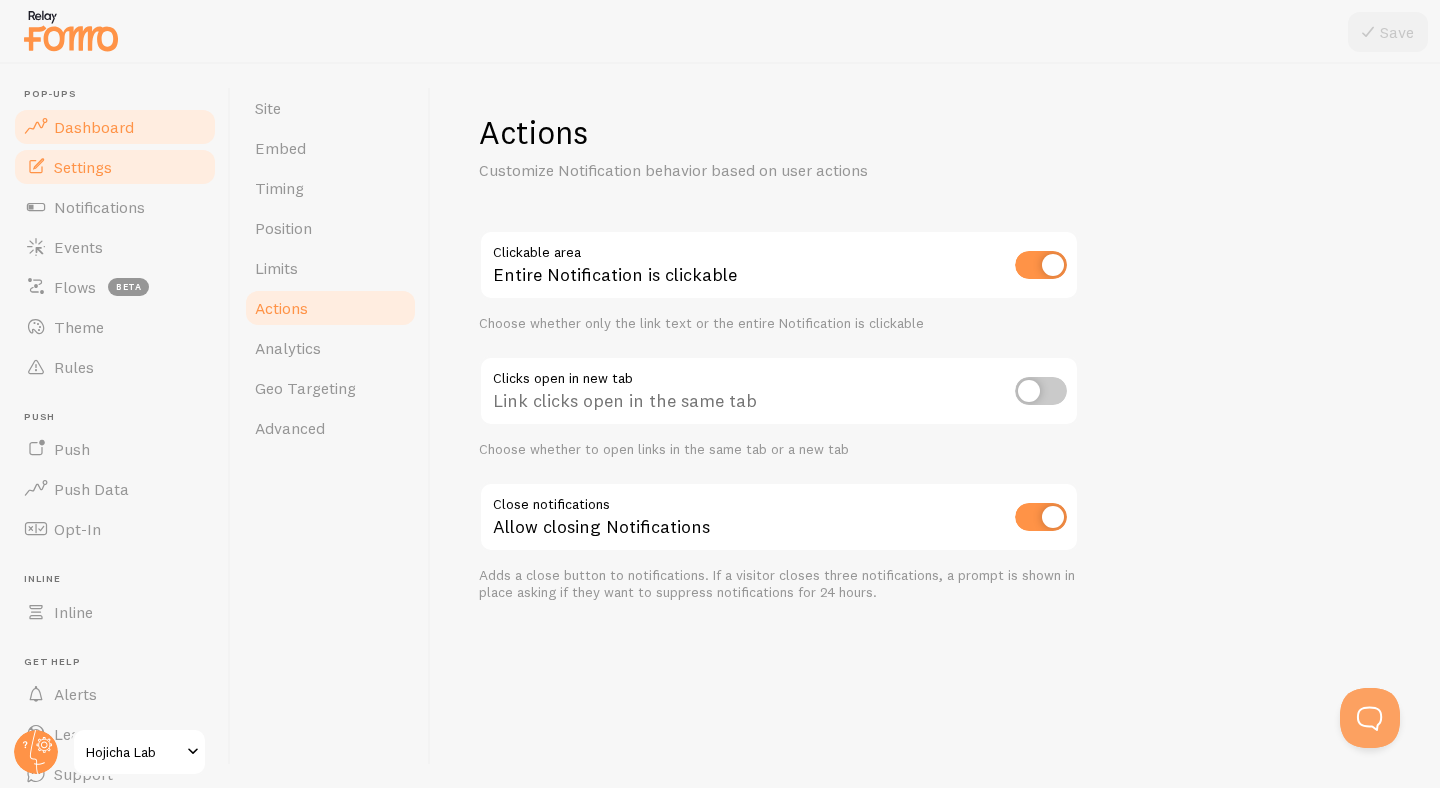 click on "Dashboard" at bounding box center (115, 127) 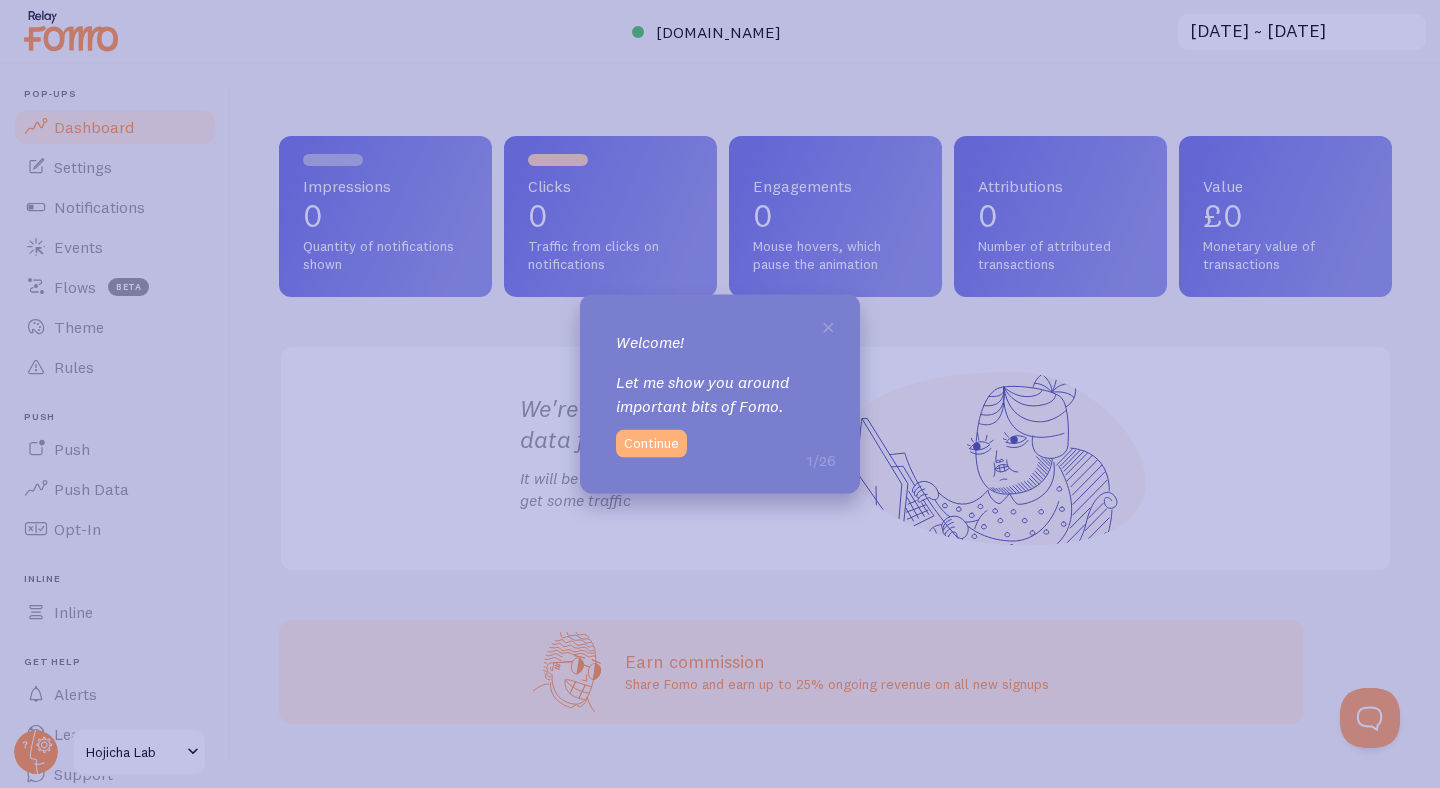 click on "Continue" at bounding box center [651, 443] 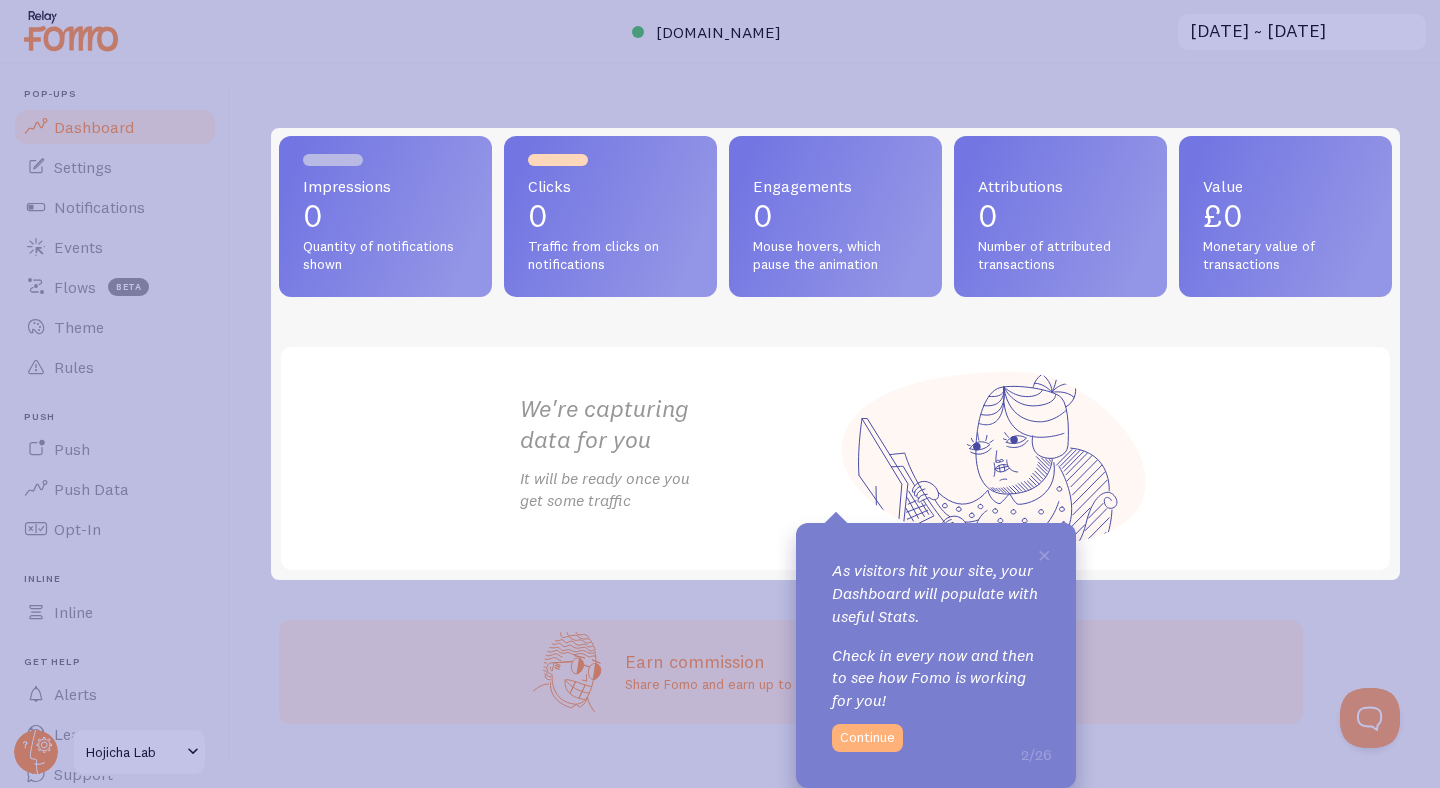 click on "Continue" at bounding box center [867, 738] 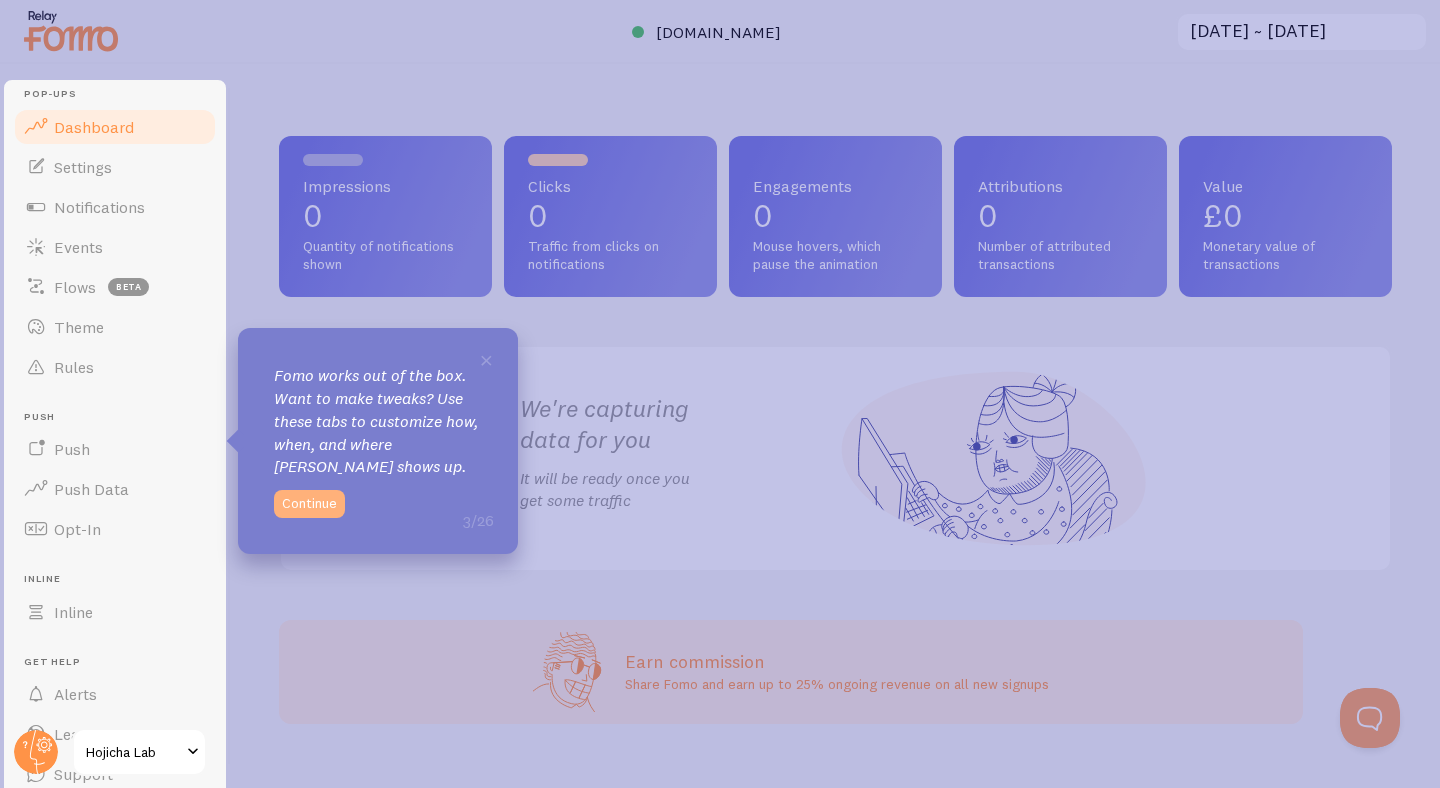 click on "Continue" at bounding box center (309, 504) 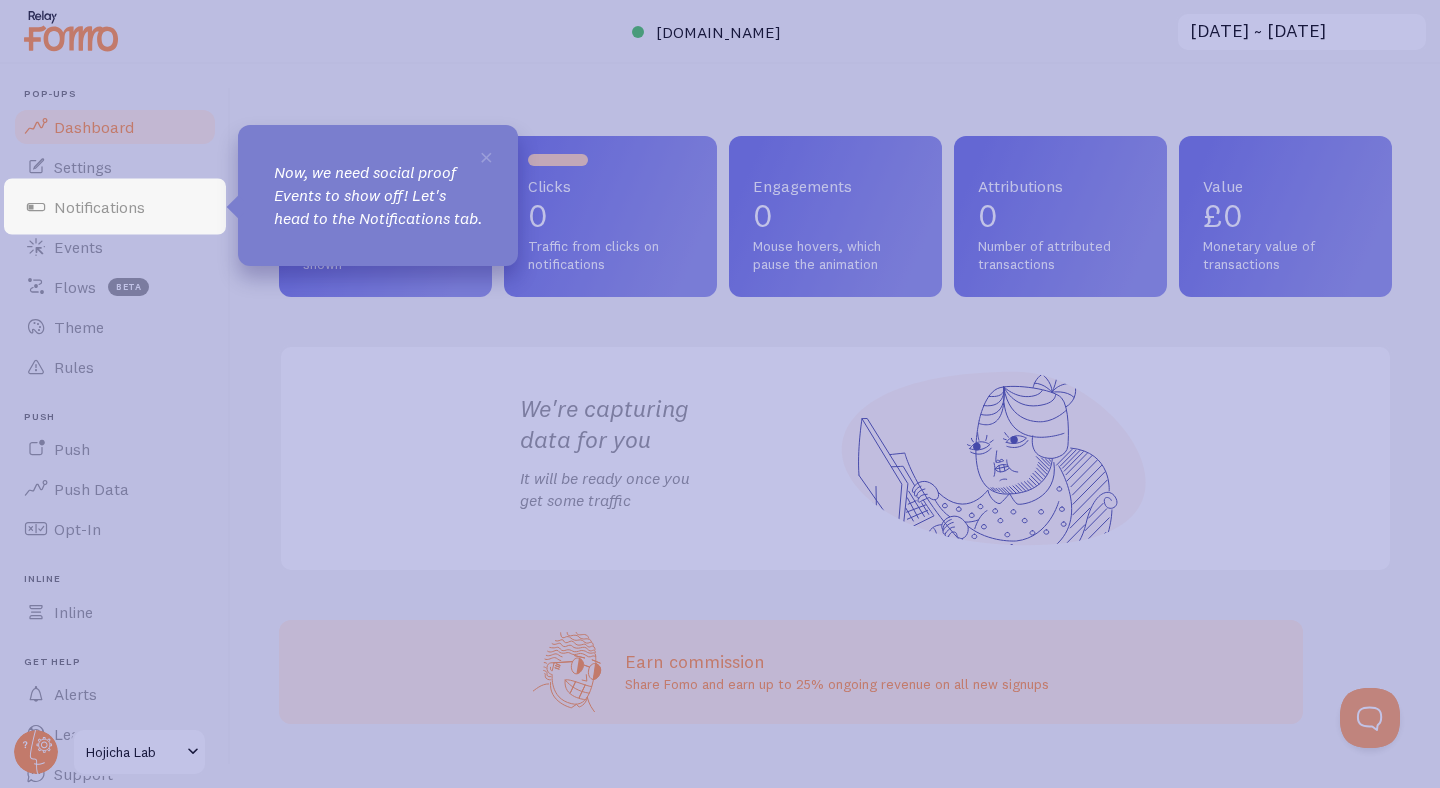 click on "Now, we need social proof Events to show off! Let's head to the Notifications tab." at bounding box center (378, 195) 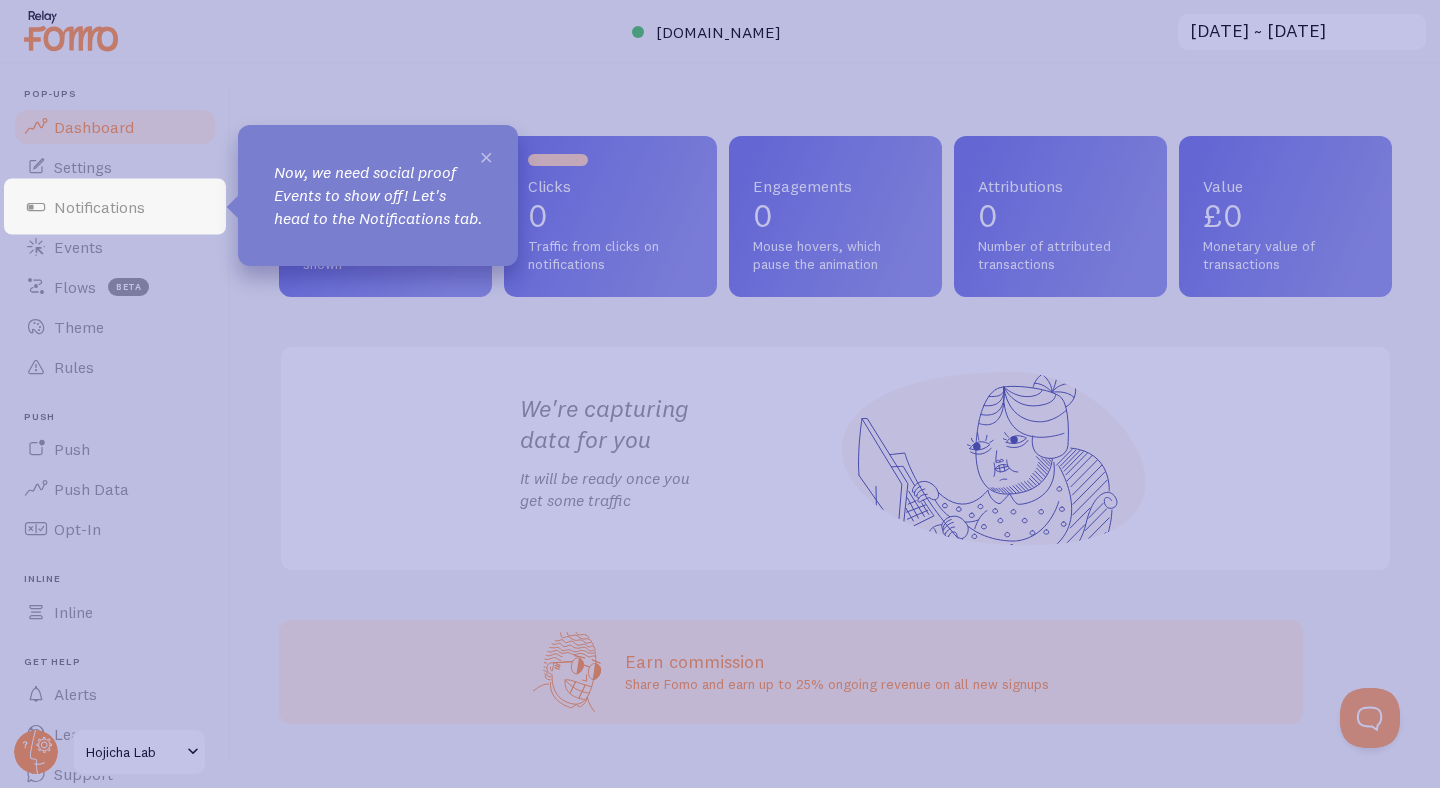 click on "×" at bounding box center [486, 156] 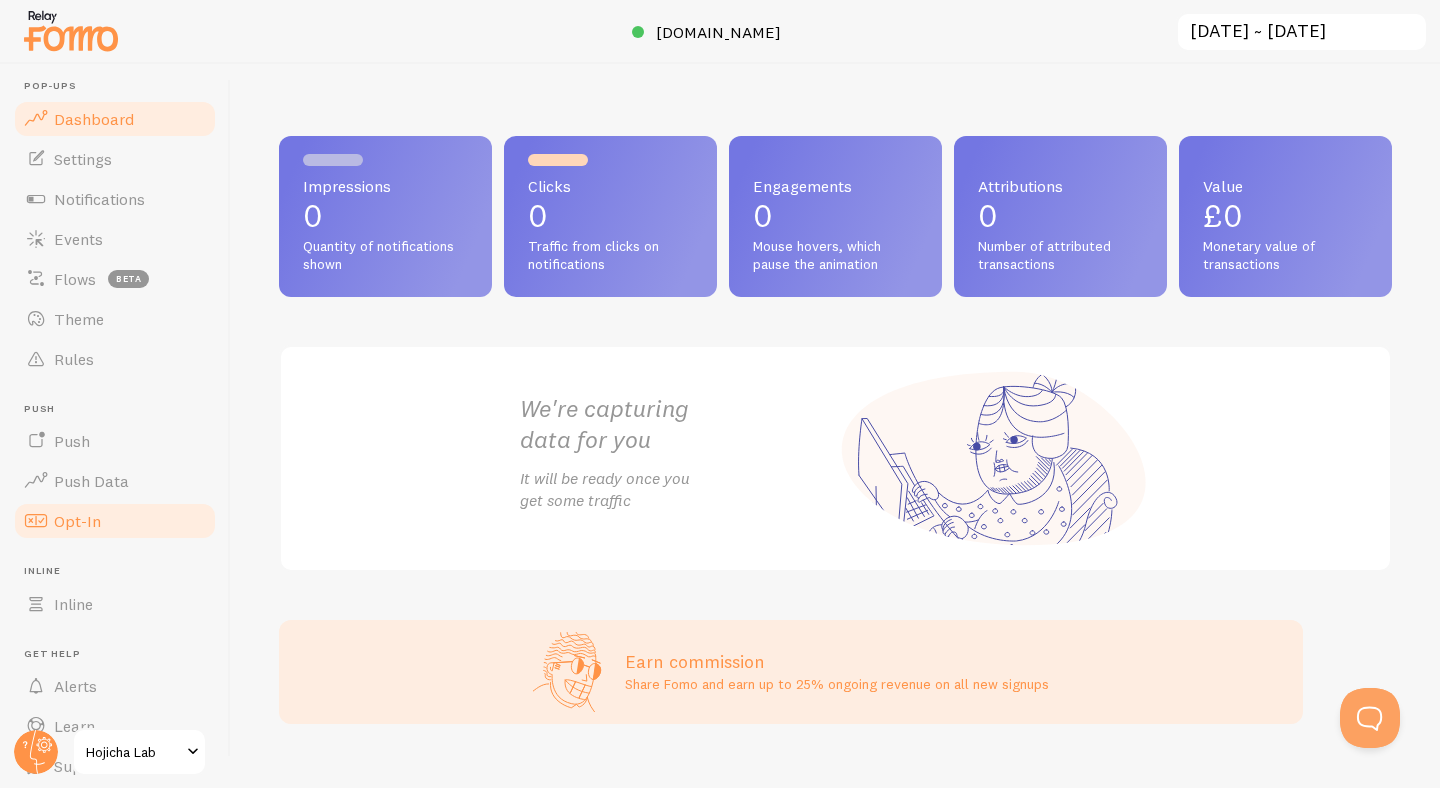 scroll, scrollTop: 0, scrollLeft: 0, axis: both 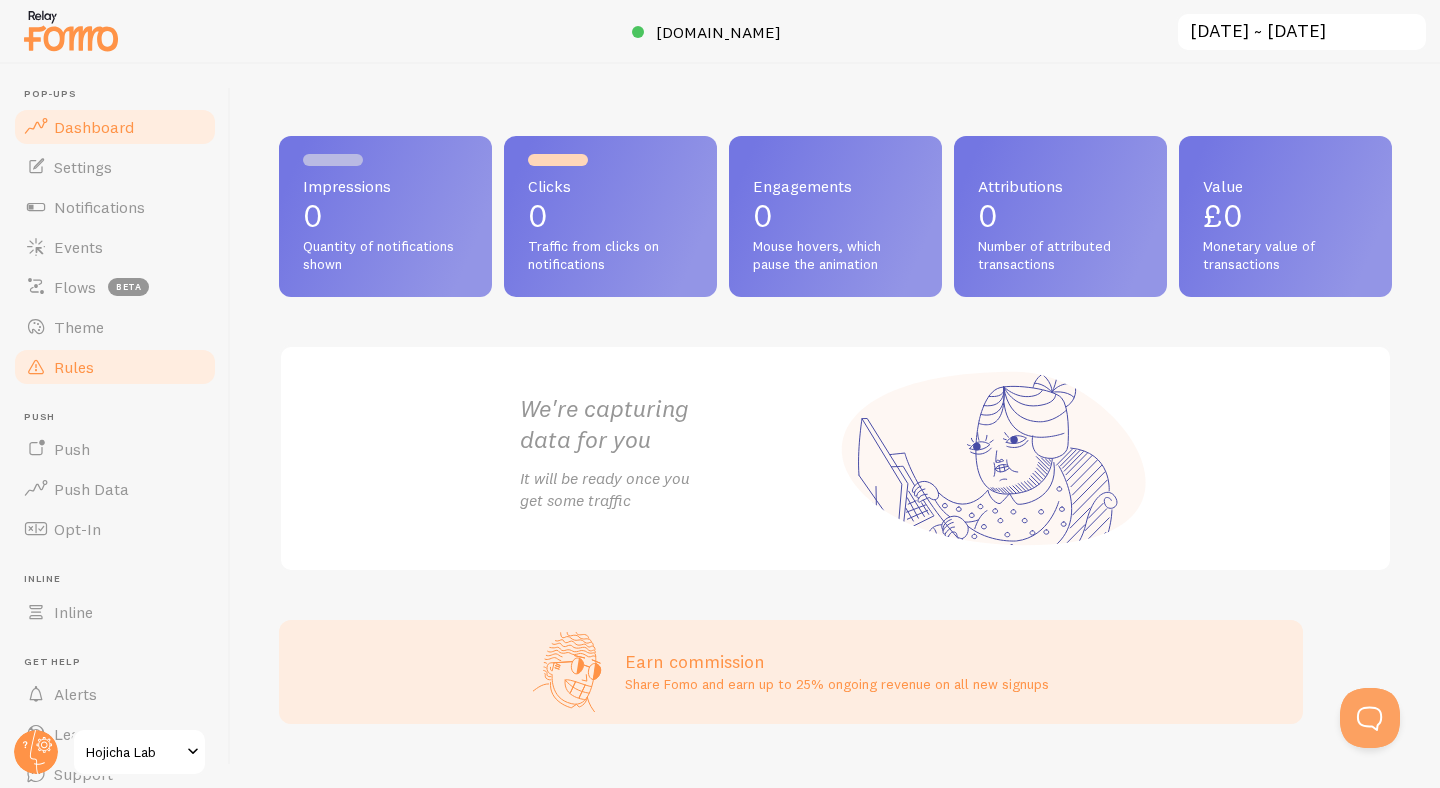 click on "Rules" at bounding box center (115, 367) 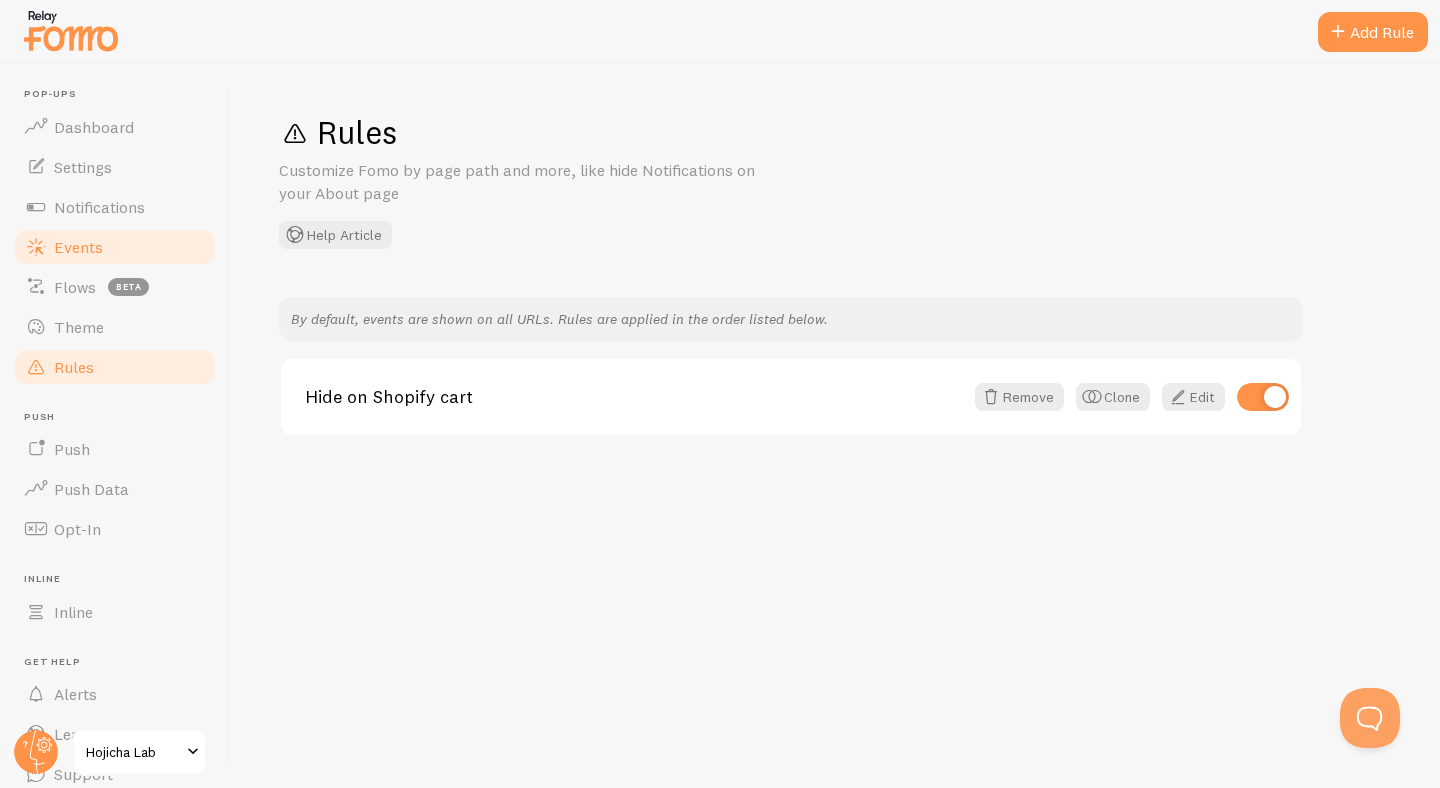 click on "Events" at bounding box center (78, 247) 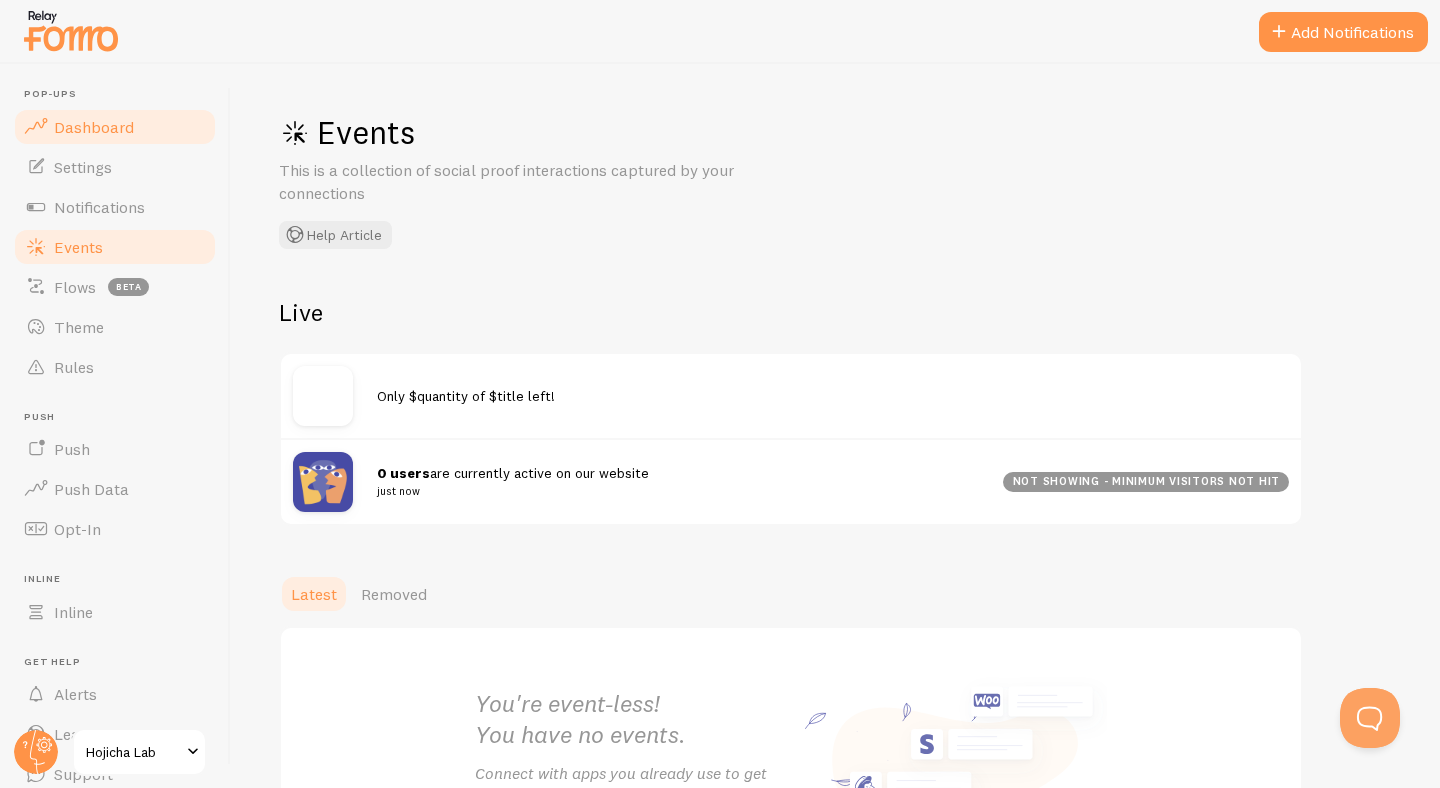 click on "Dashboard" at bounding box center (94, 127) 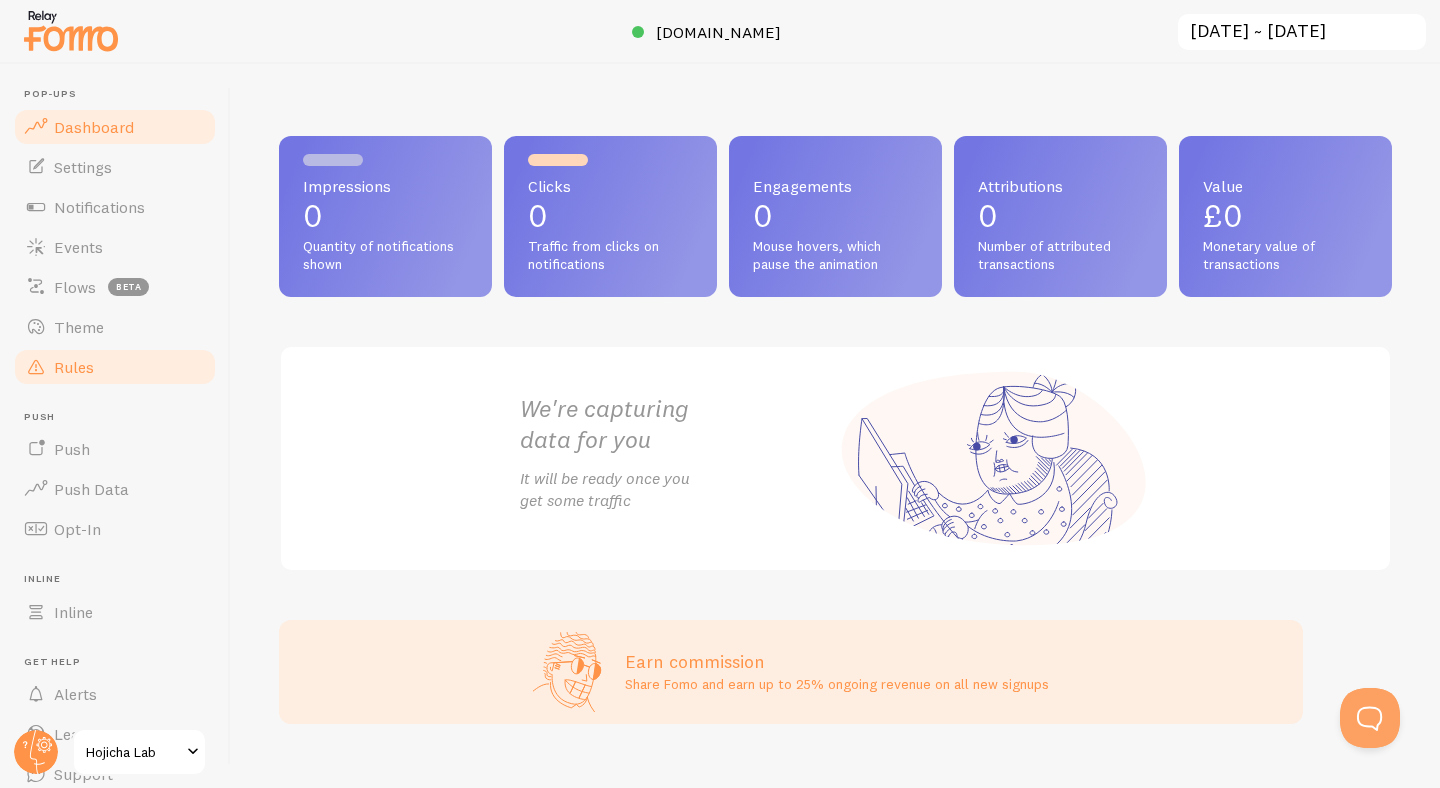 scroll, scrollTop: 78, scrollLeft: 0, axis: vertical 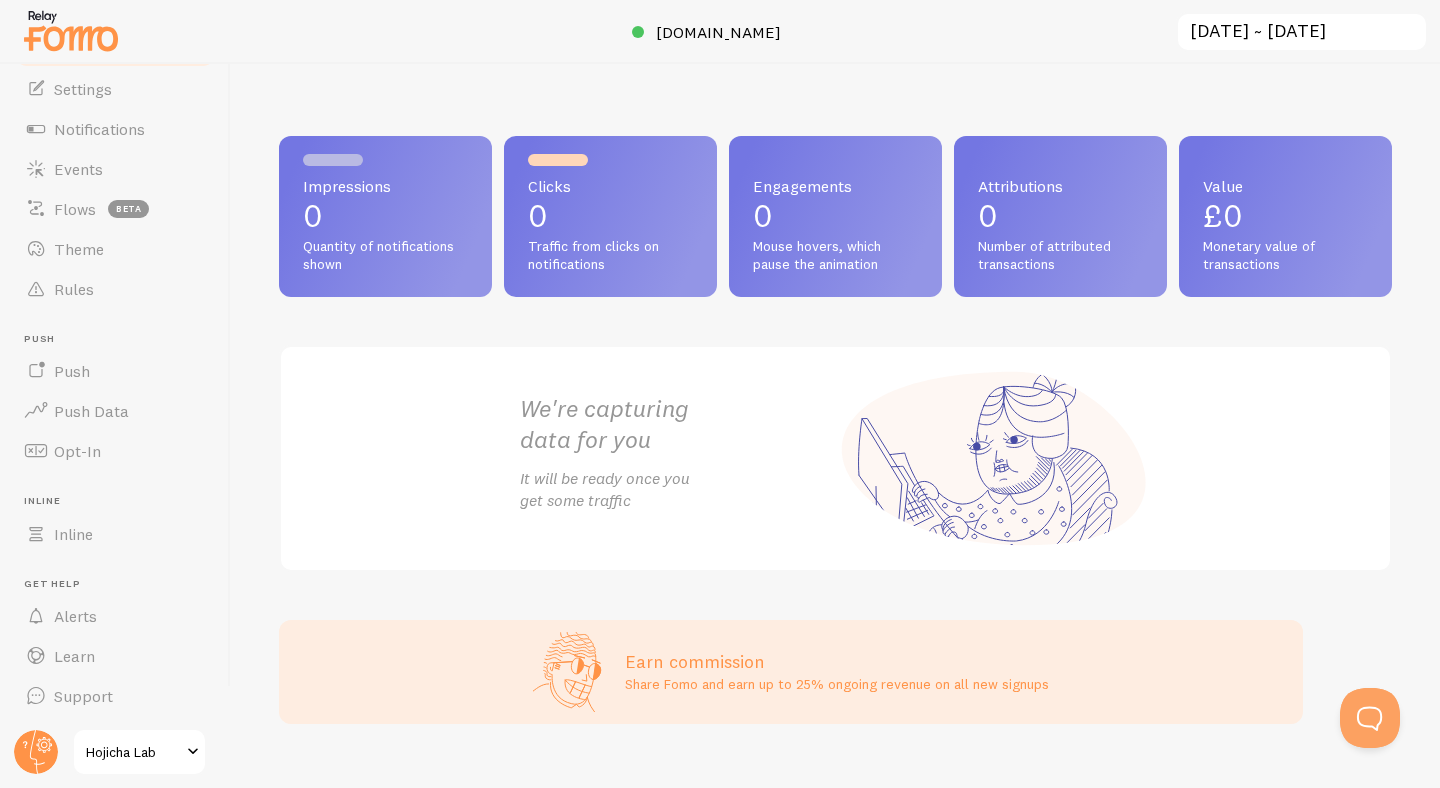 click on "Impressions
0
Quantity of notifications shown
Clicks
0
Traffic from clicks on notifications
Engagements
0
Mouse hovers, which pause the animation
Attributions
0
Number of attributed transactions
Value
£0   Monetary value of transactions       We're capturing  data for you     It will be ready once you  get some traffic                   Earn commission
Share Fomo and earn up to 25% ongoing revenue on all new
signups" at bounding box center (835, 426) 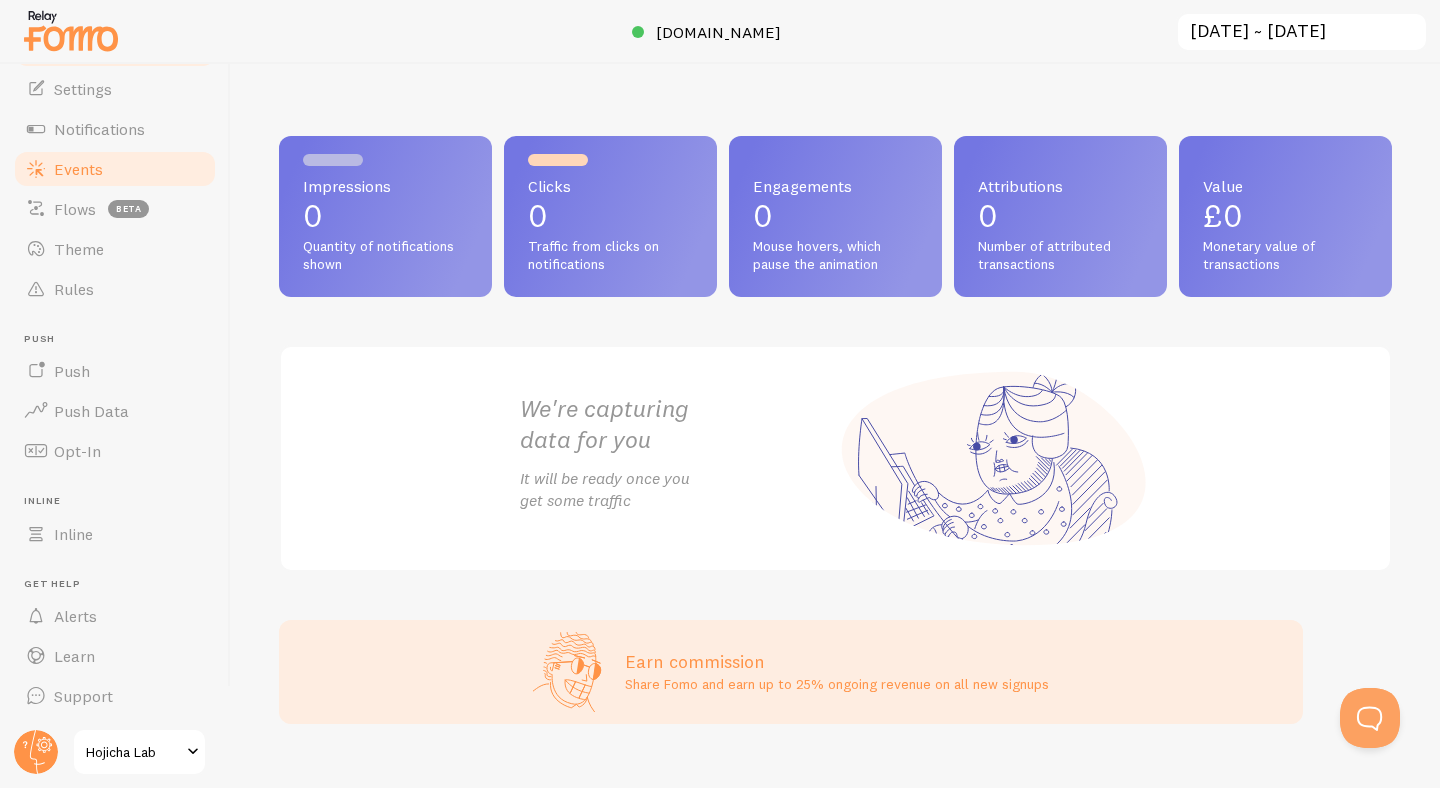 scroll, scrollTop: 0, scrollLeft: 0, axis: both 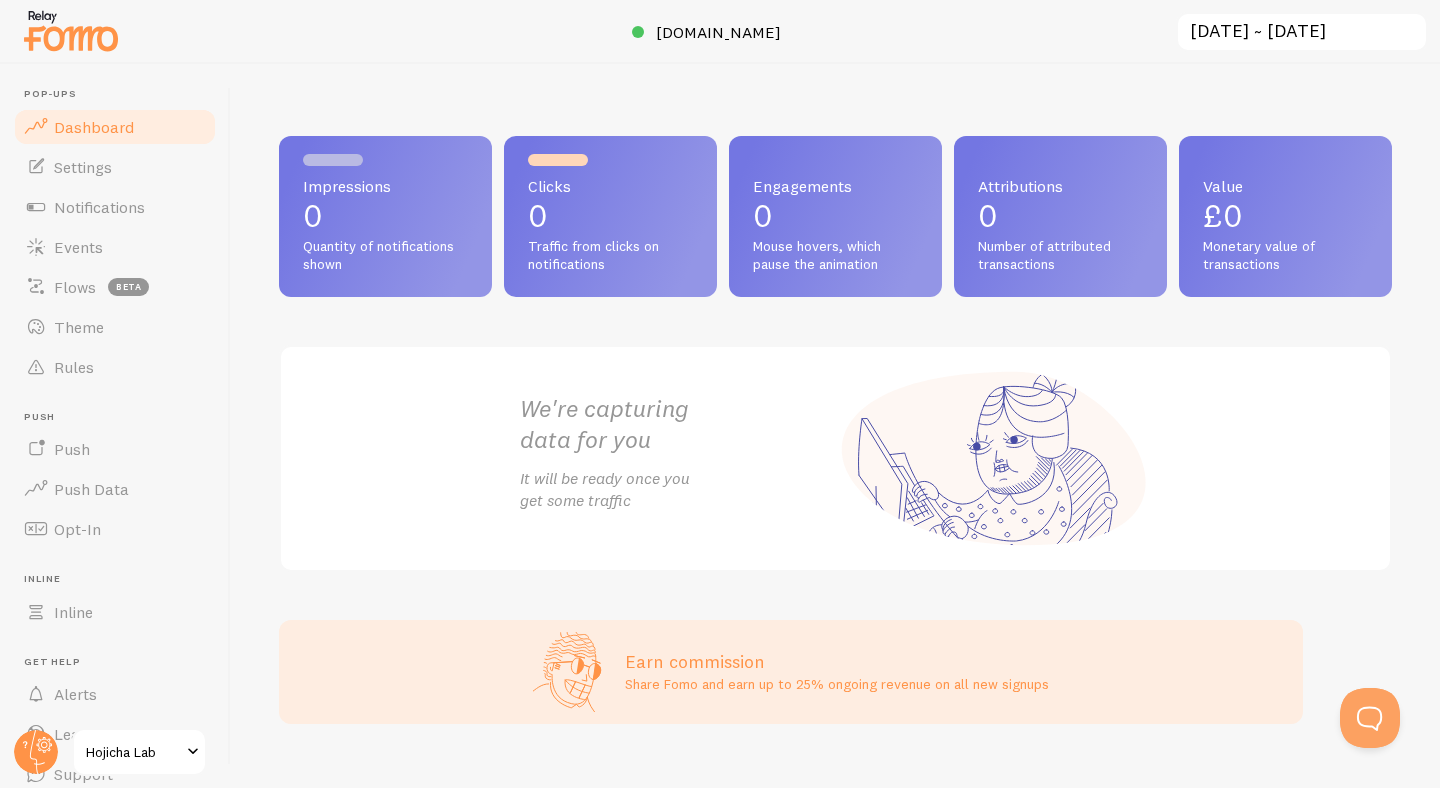 click on "Dashboard" at bounding box center [115, 127] 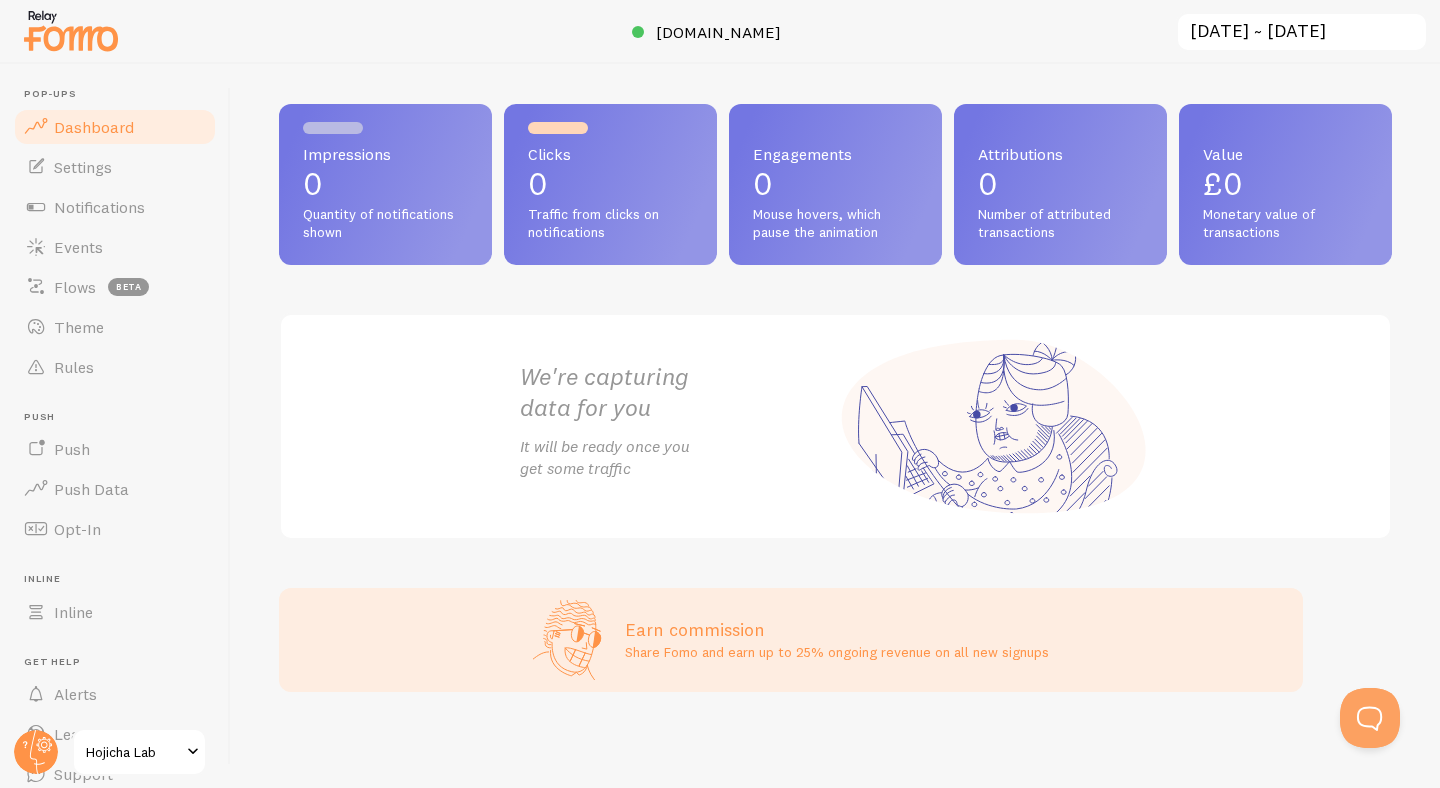 scroll, scrollTop: 0, scrollLeft: 0, axis: both 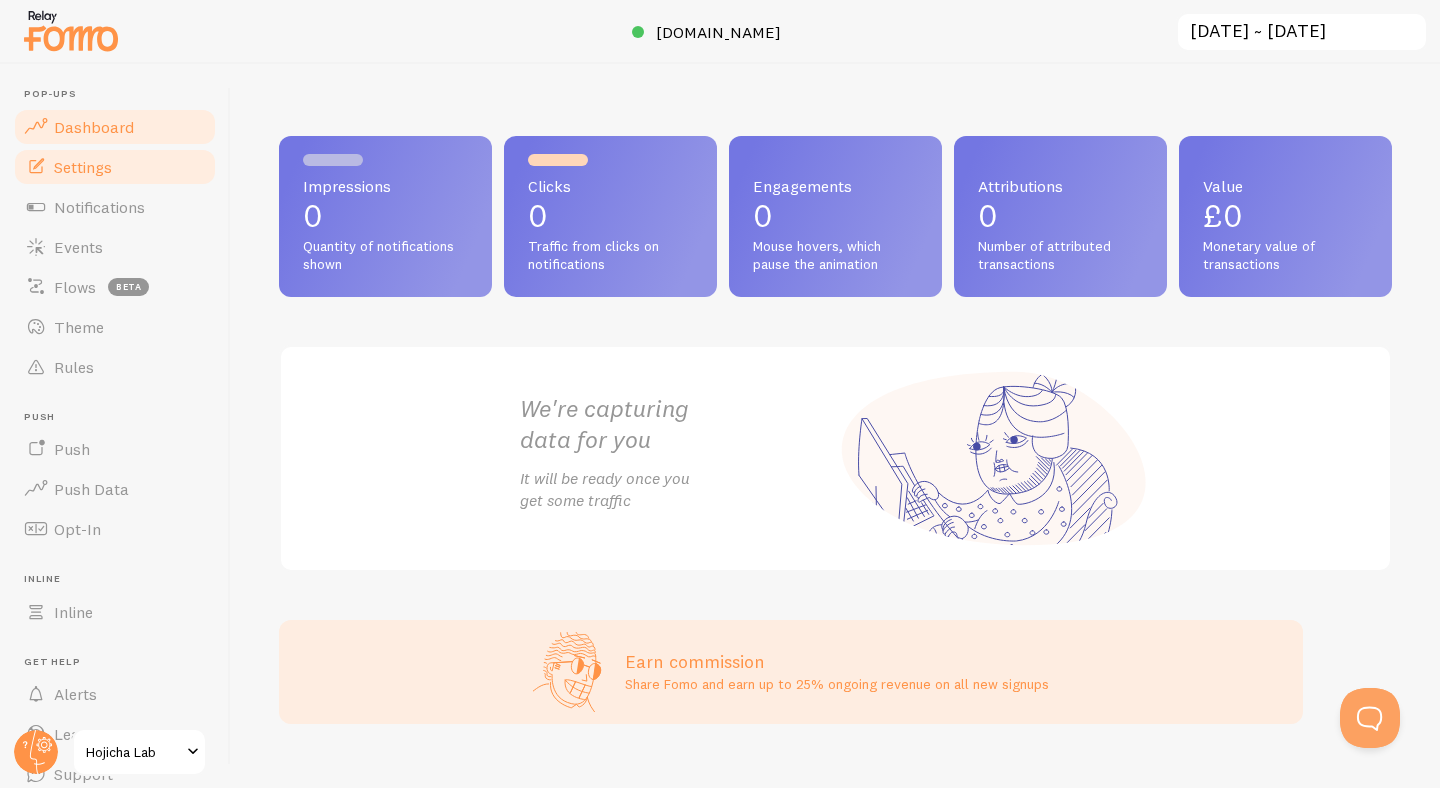 click on "Settings" at bounding box center [115, 167] 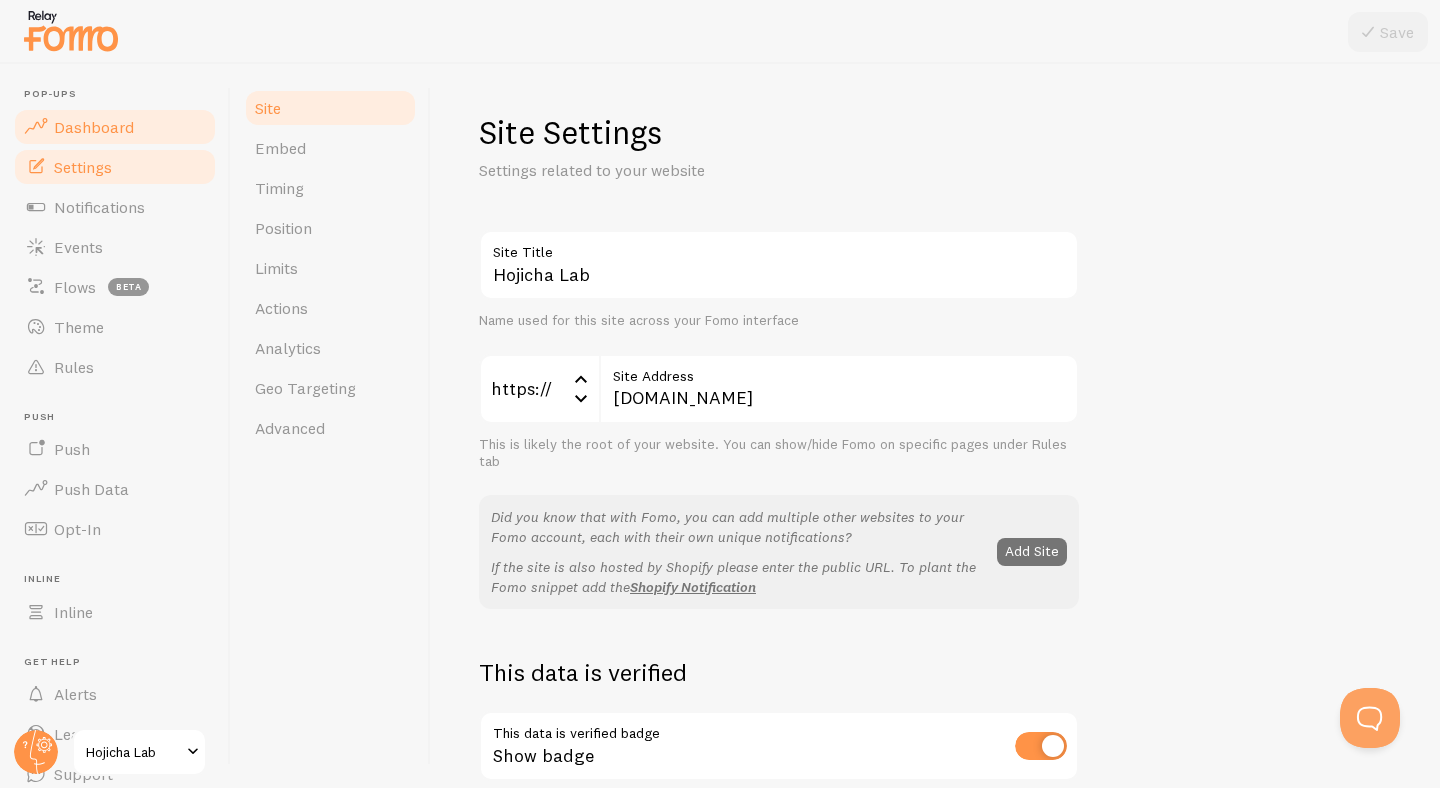 click on "Dashboard" at bounding box center [115, 127] 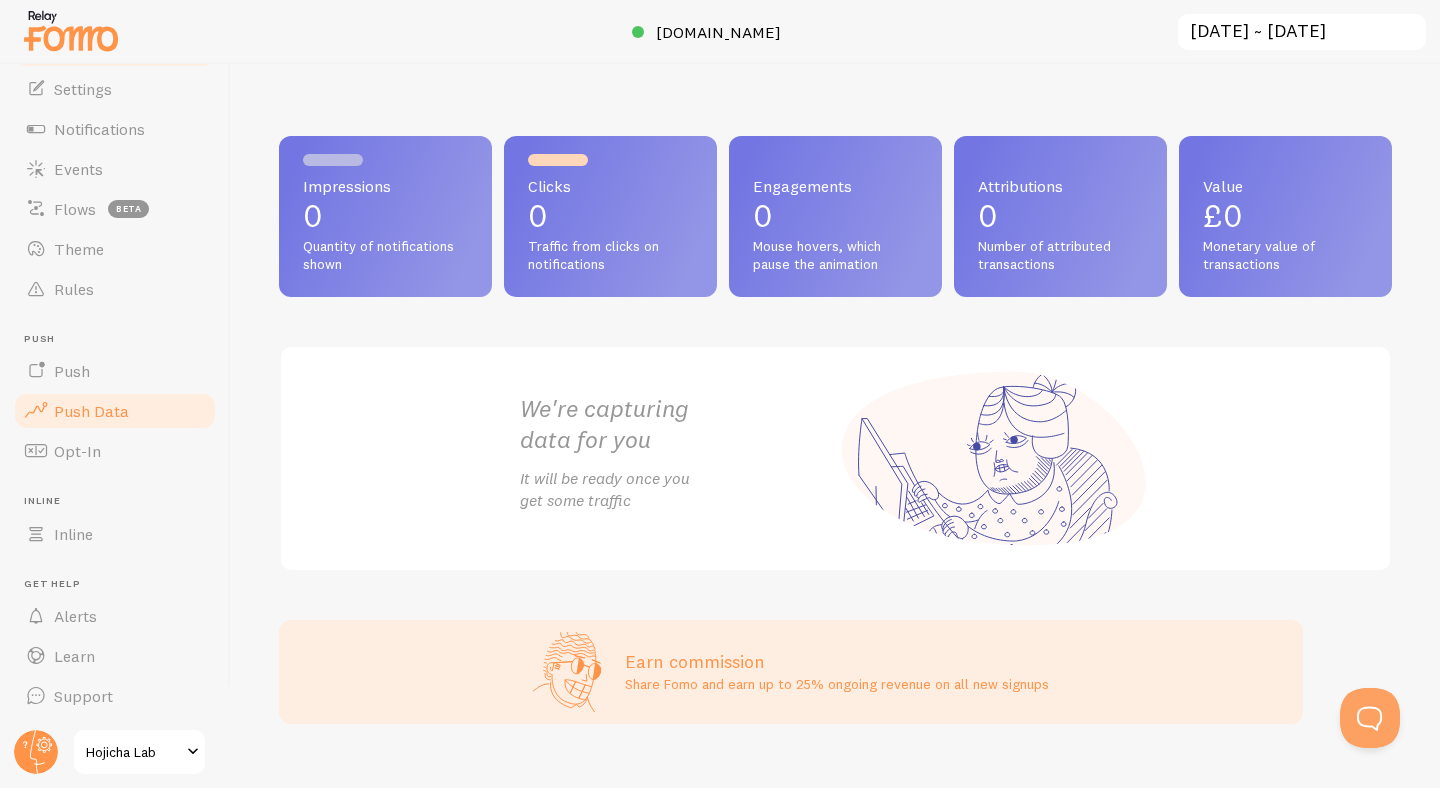scroll, scrollTop: 0, scrollLeft: 0, axis: both 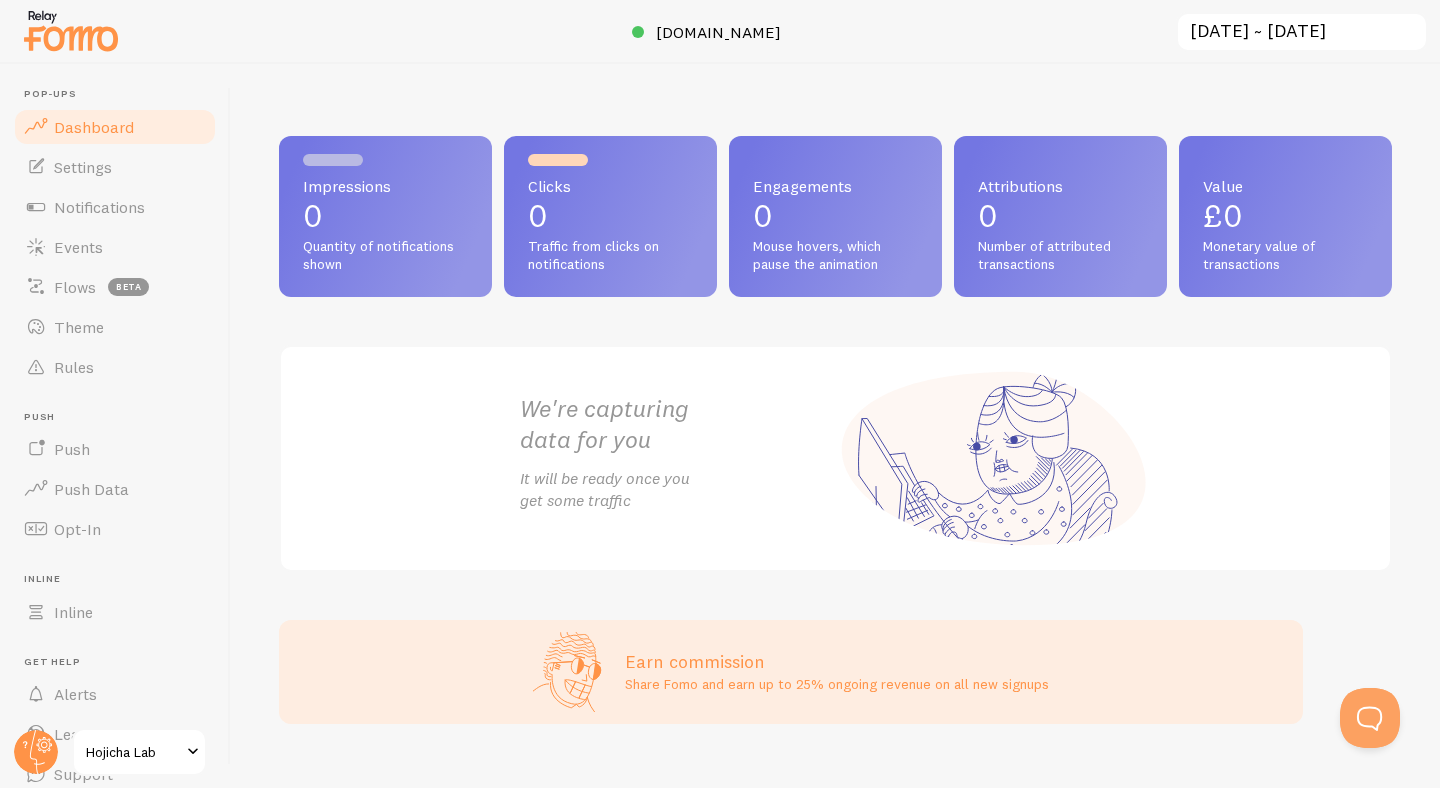 click at bounding box center [71, 30] 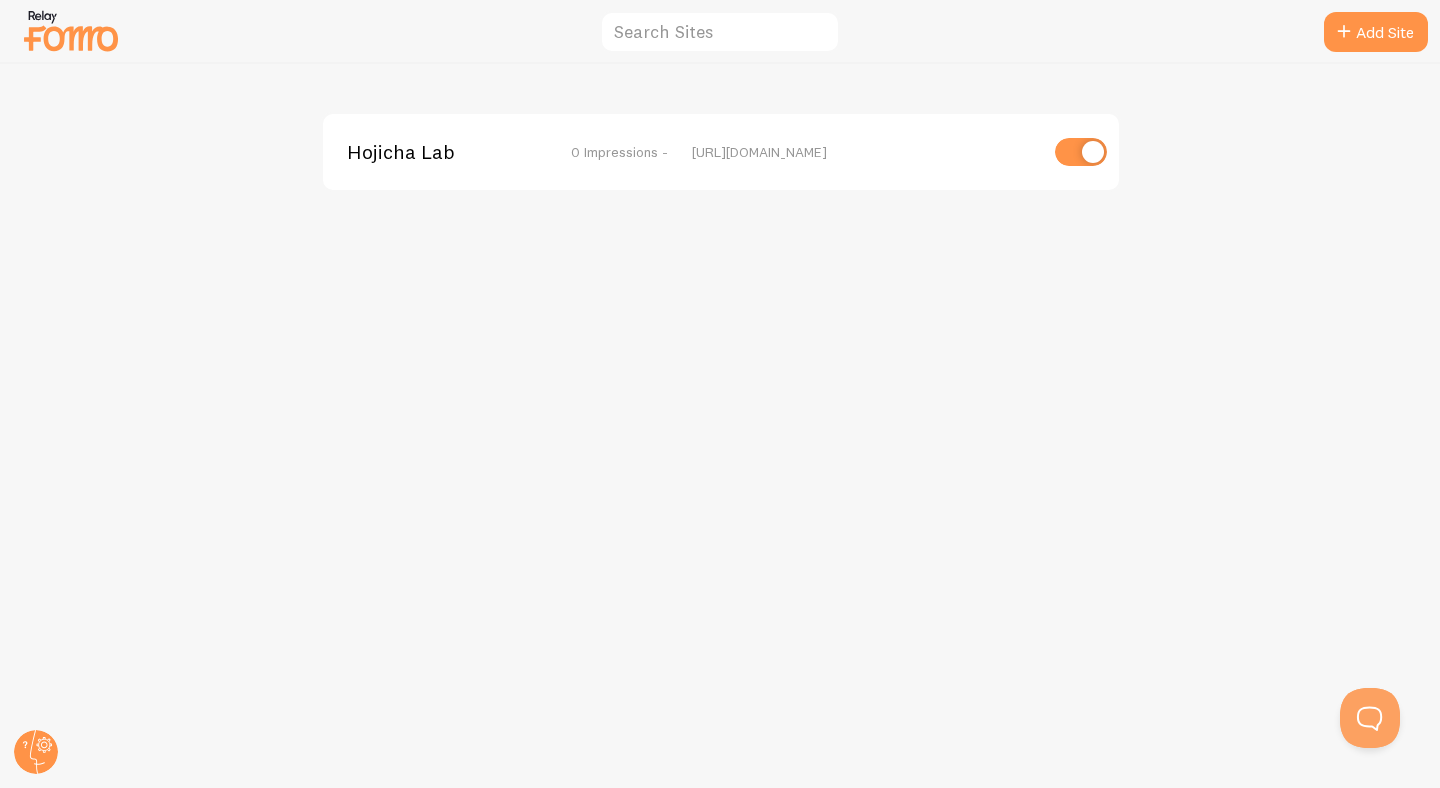 click on "Hojicha Lab" at bounding box center [427, 152] 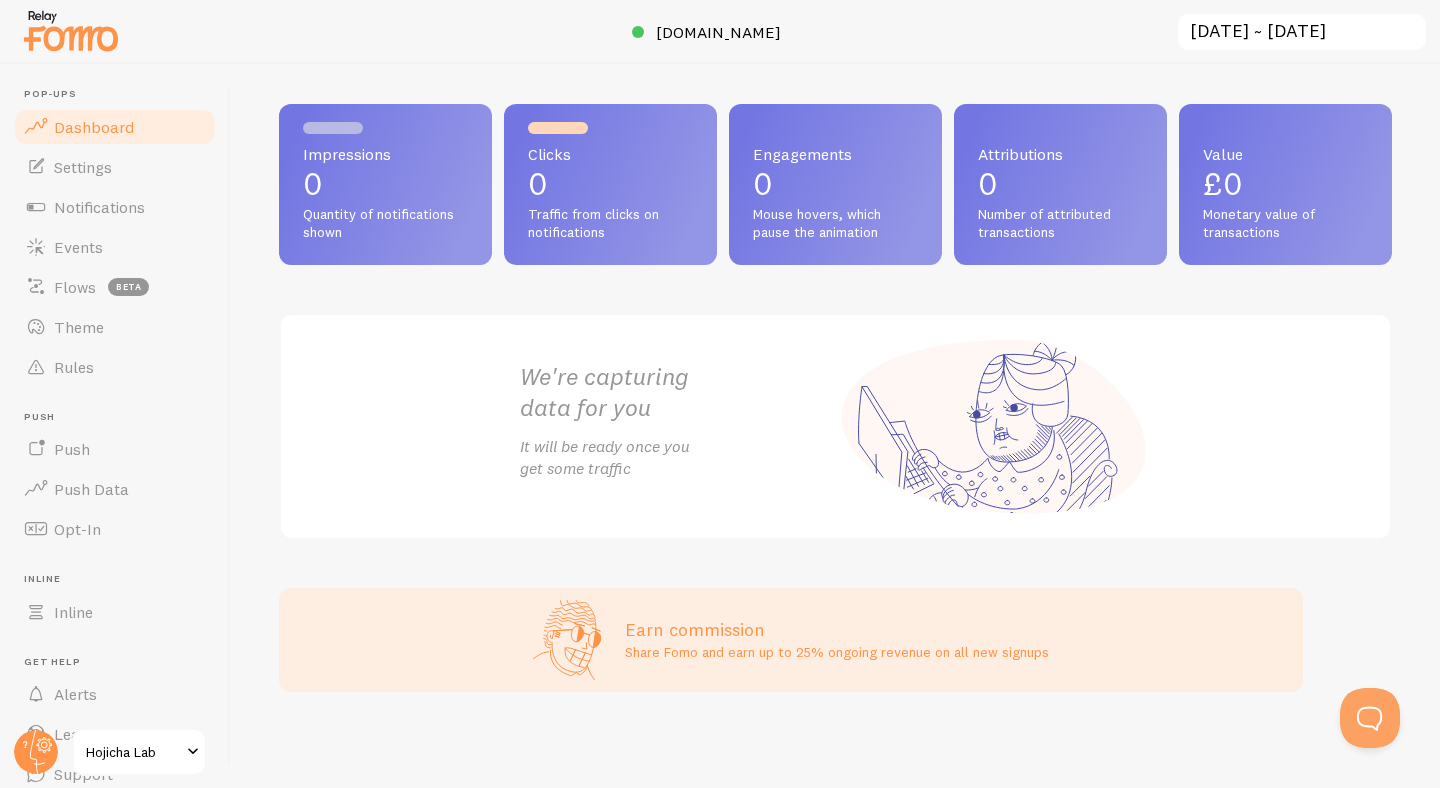 scroll, scrollTop: 30, scrollLeft: 0, axis: vertical 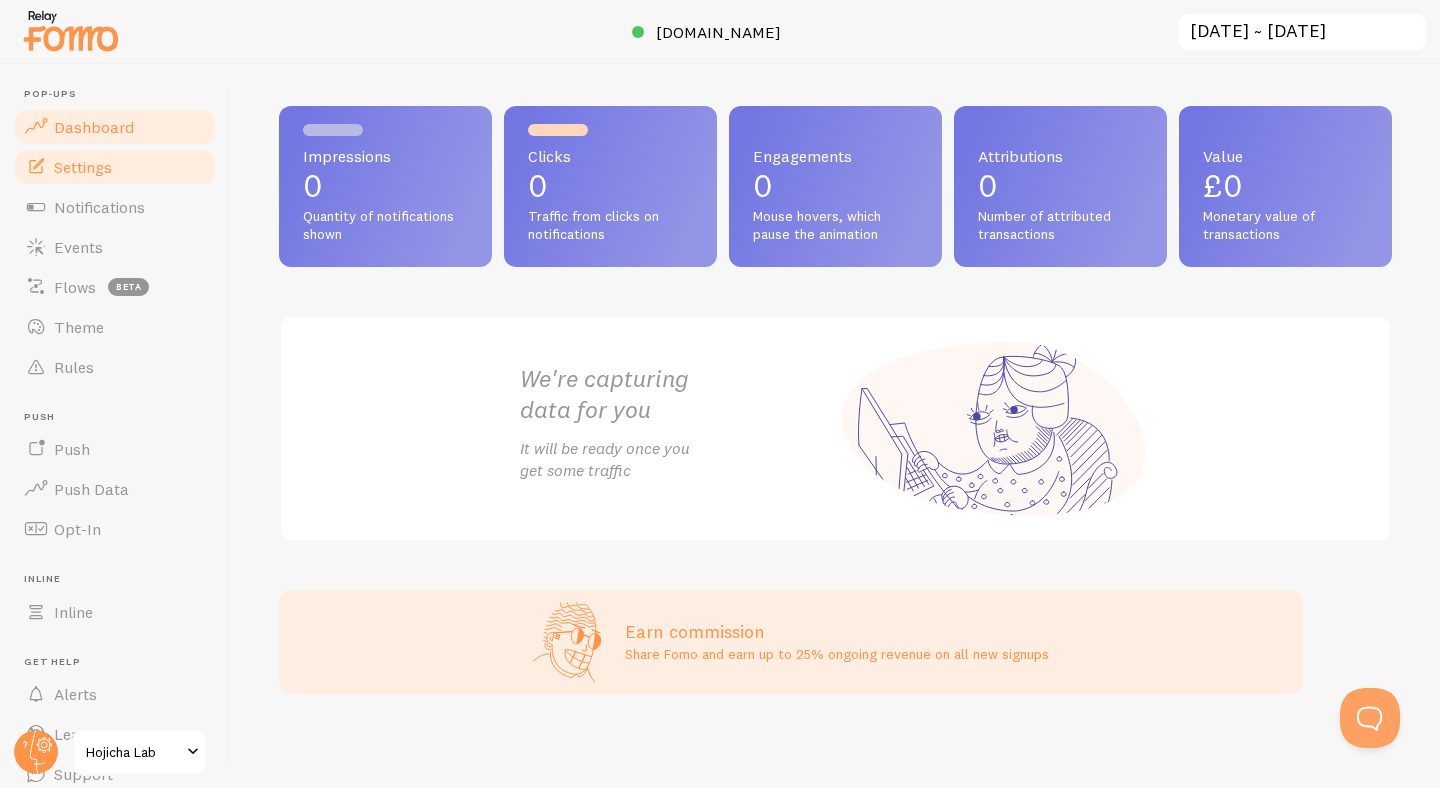 click on "Settings" at bounding box center [115, 167] 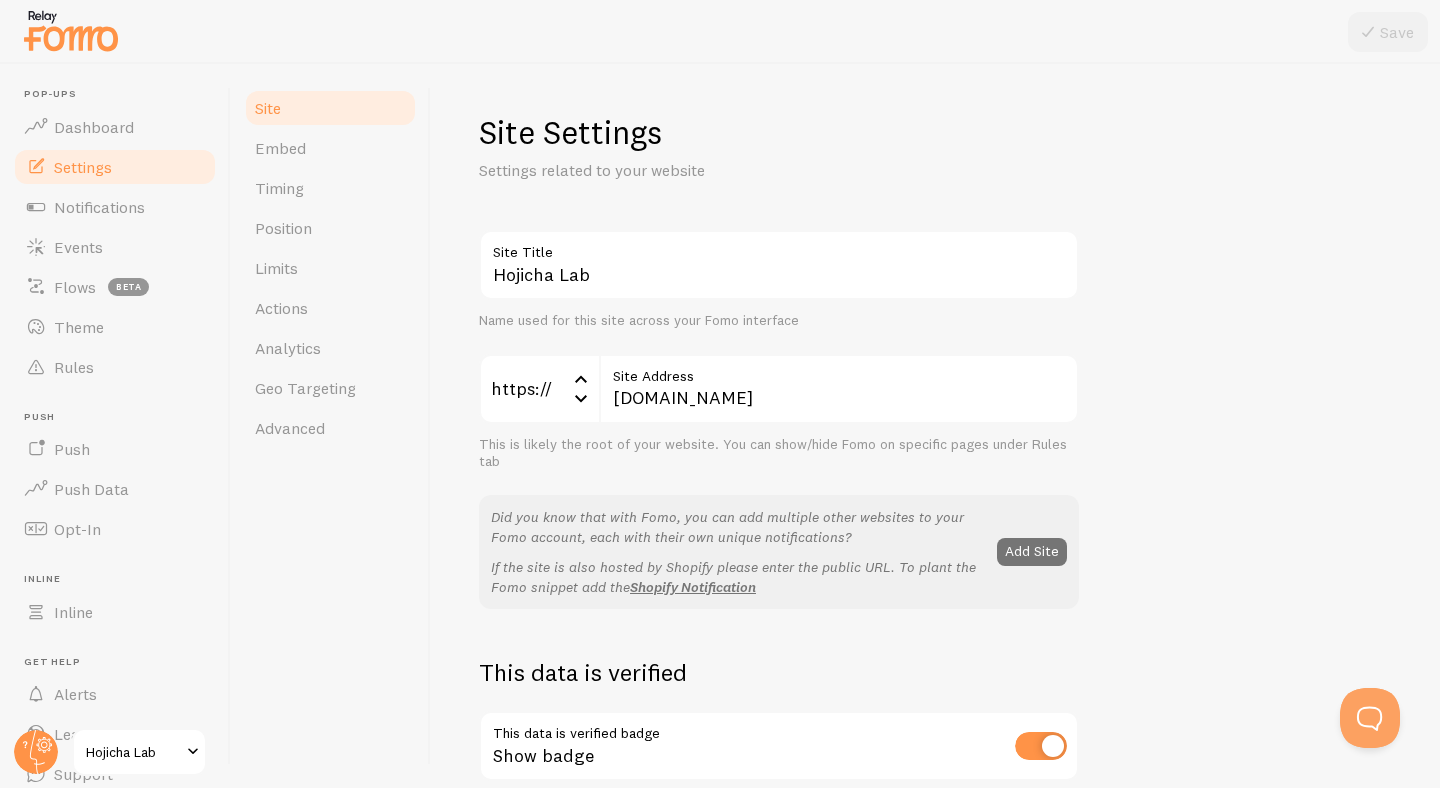 scroll, scrollTop: 78, scrollLeft: 0, axis: vertical 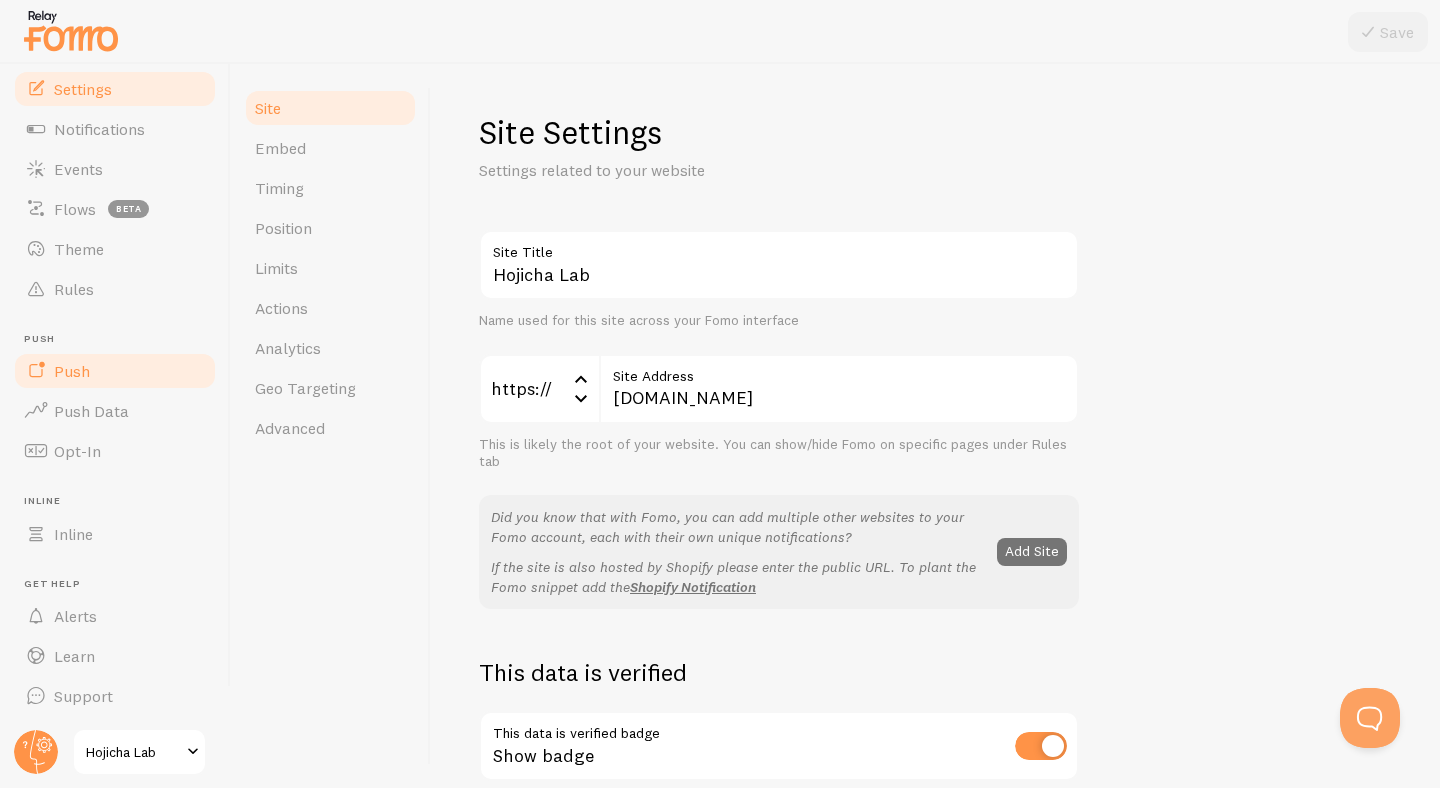 click on "Push" at bounding box center [115, 371] 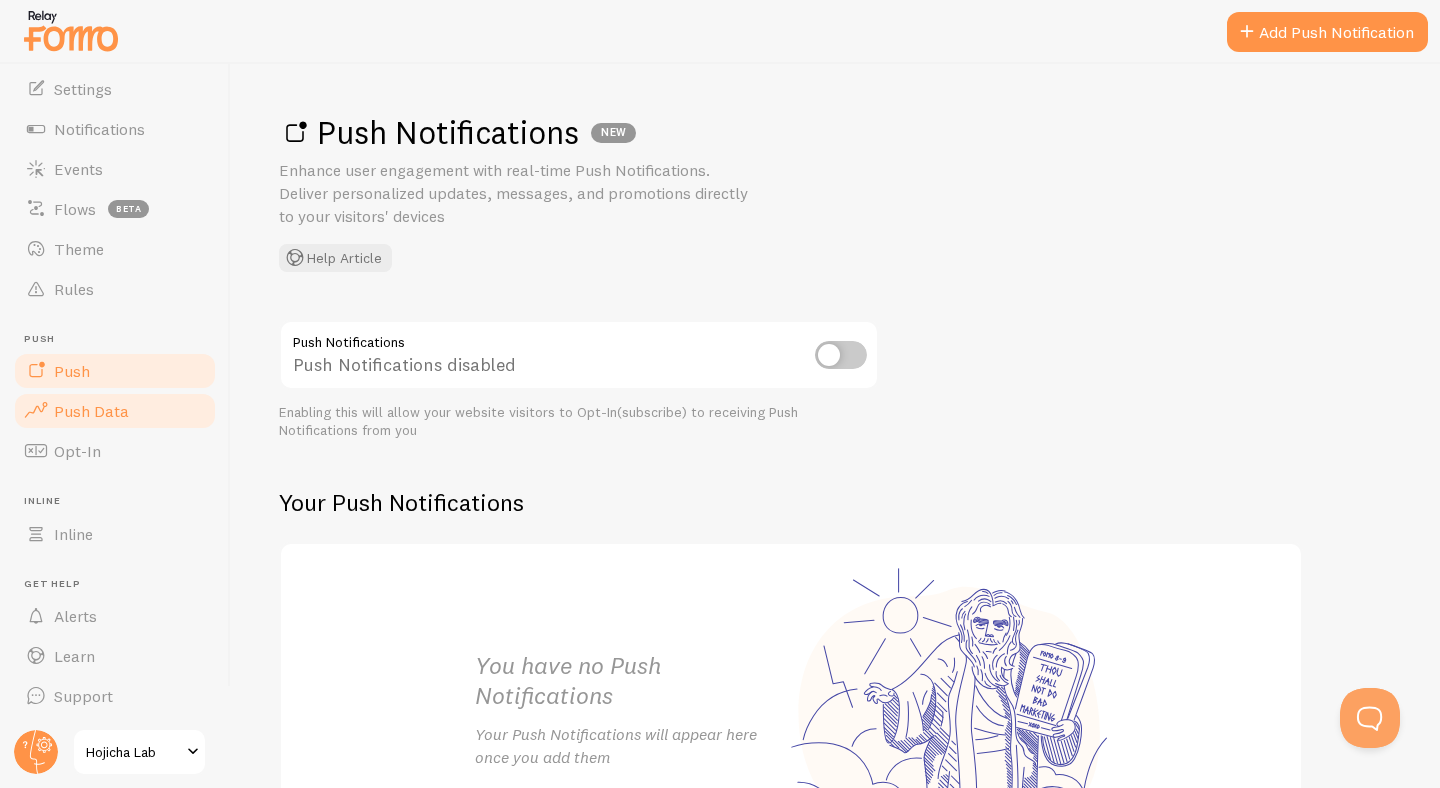 click on "Push Data" at bounding box center (115, 411) 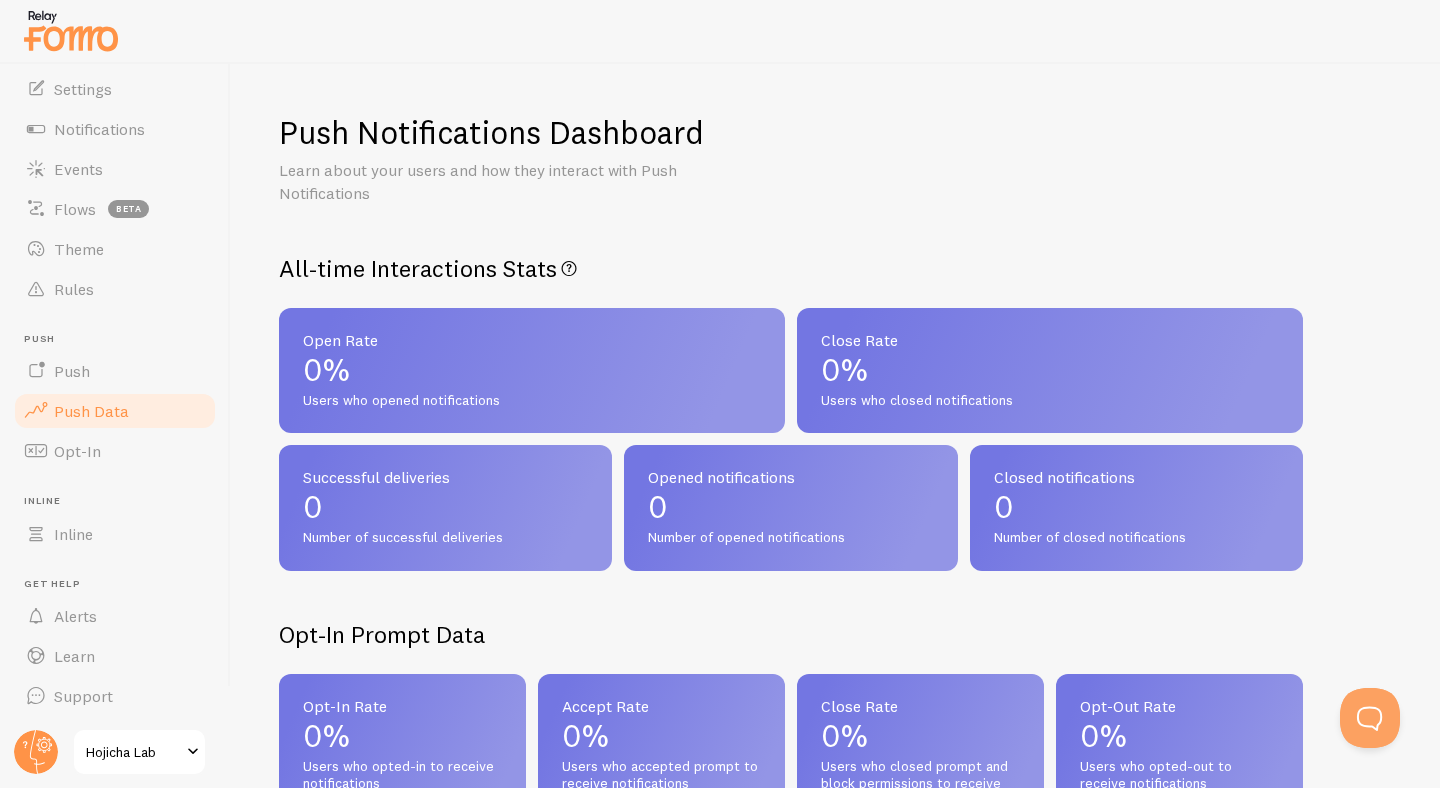 scroll, scrollTop: 0, scrollLeft: 0, axis: both 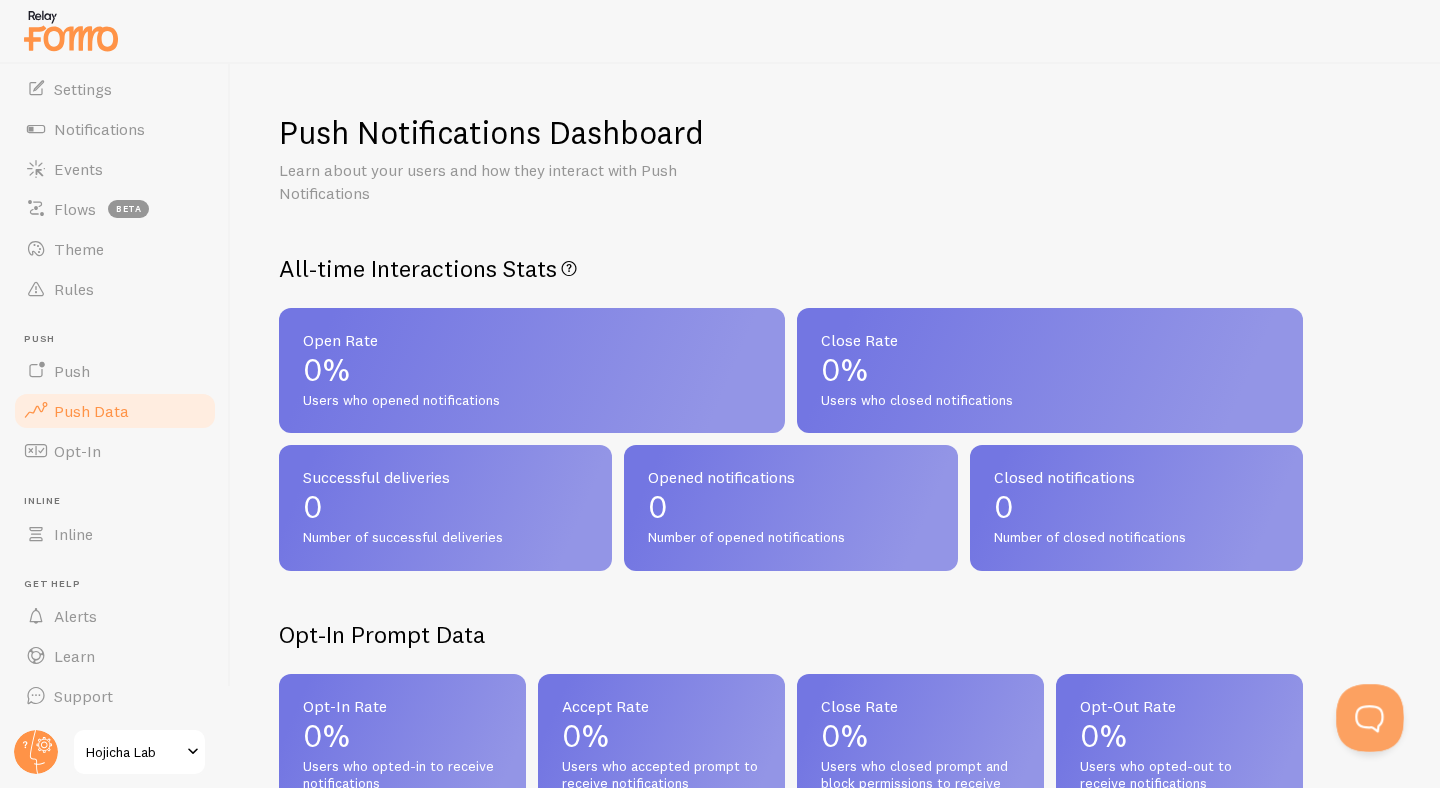 click at bounding box center [1366, 714] 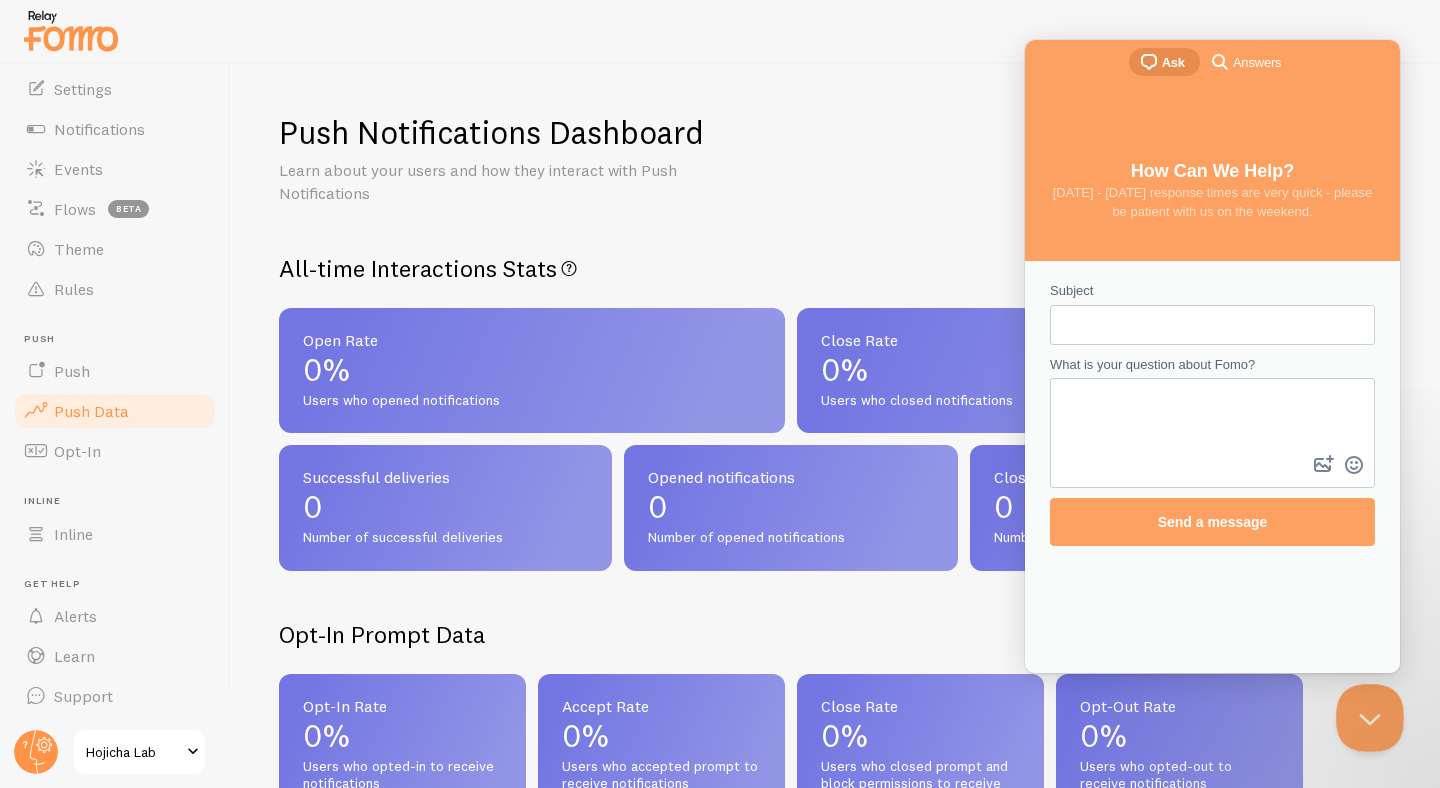scroll, scrollTop: 0, scrollLeft: 0, axis: both 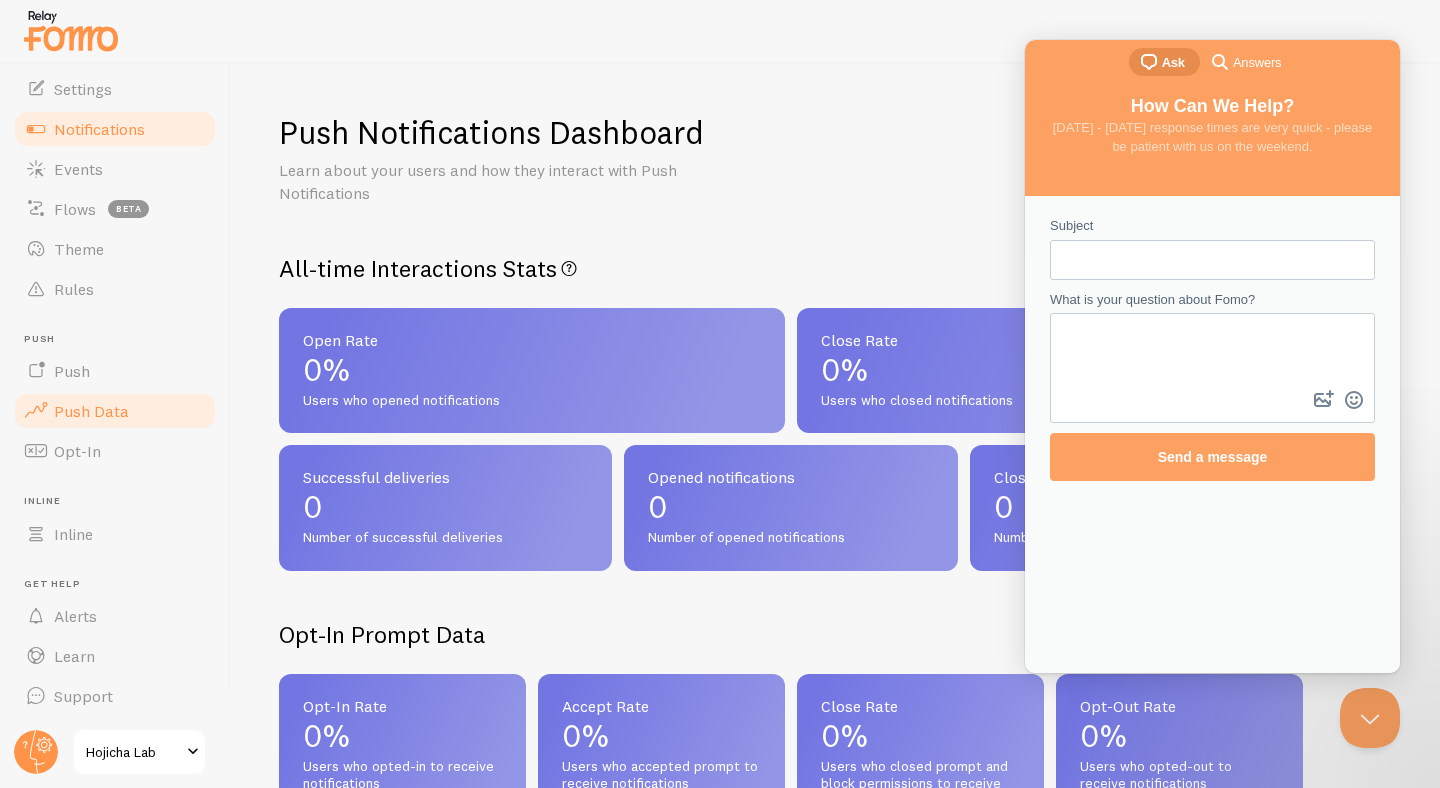 click on "Notifications" at bounding box center [99, 129] 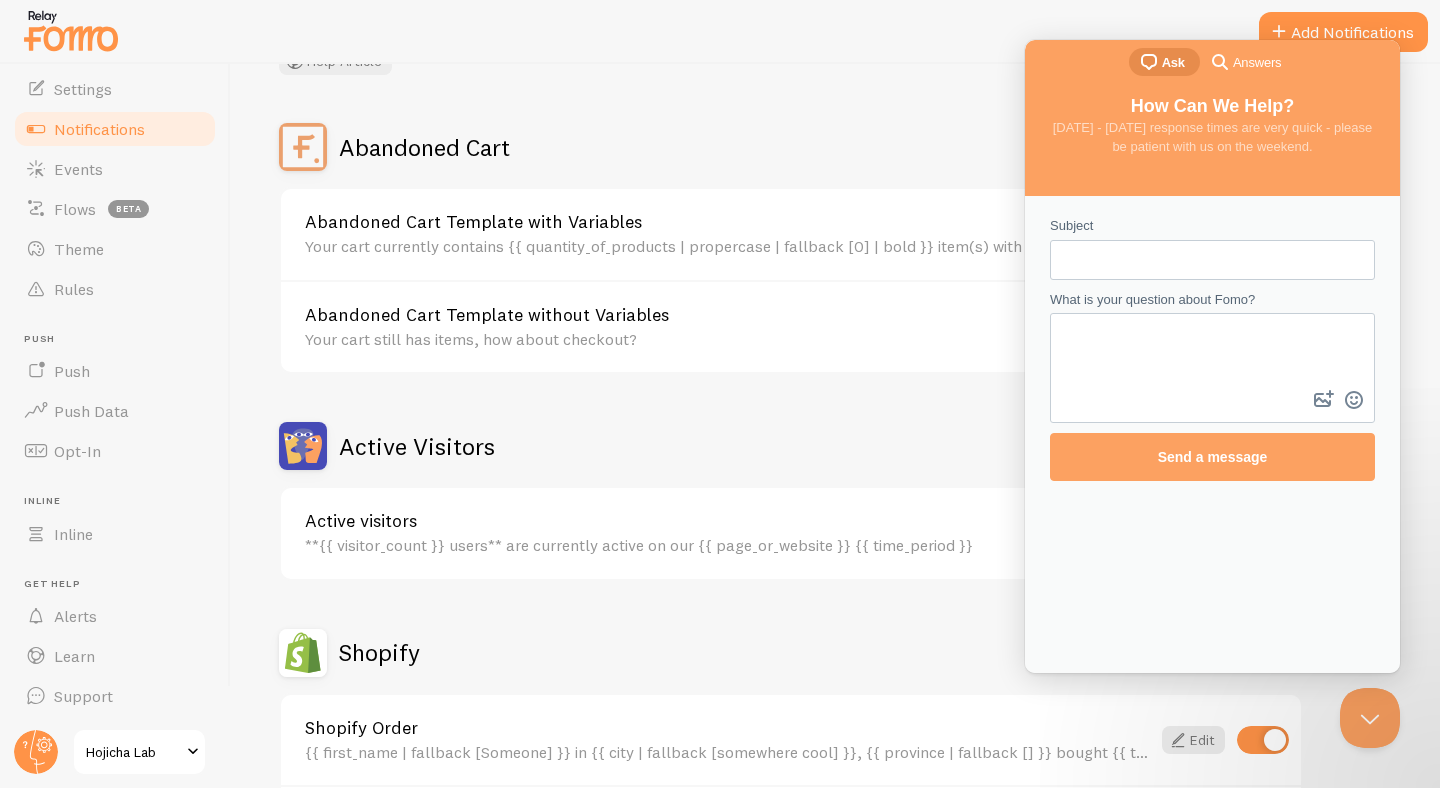 scroll, scrollTop: 0, scrollLeft: 0, axis: both 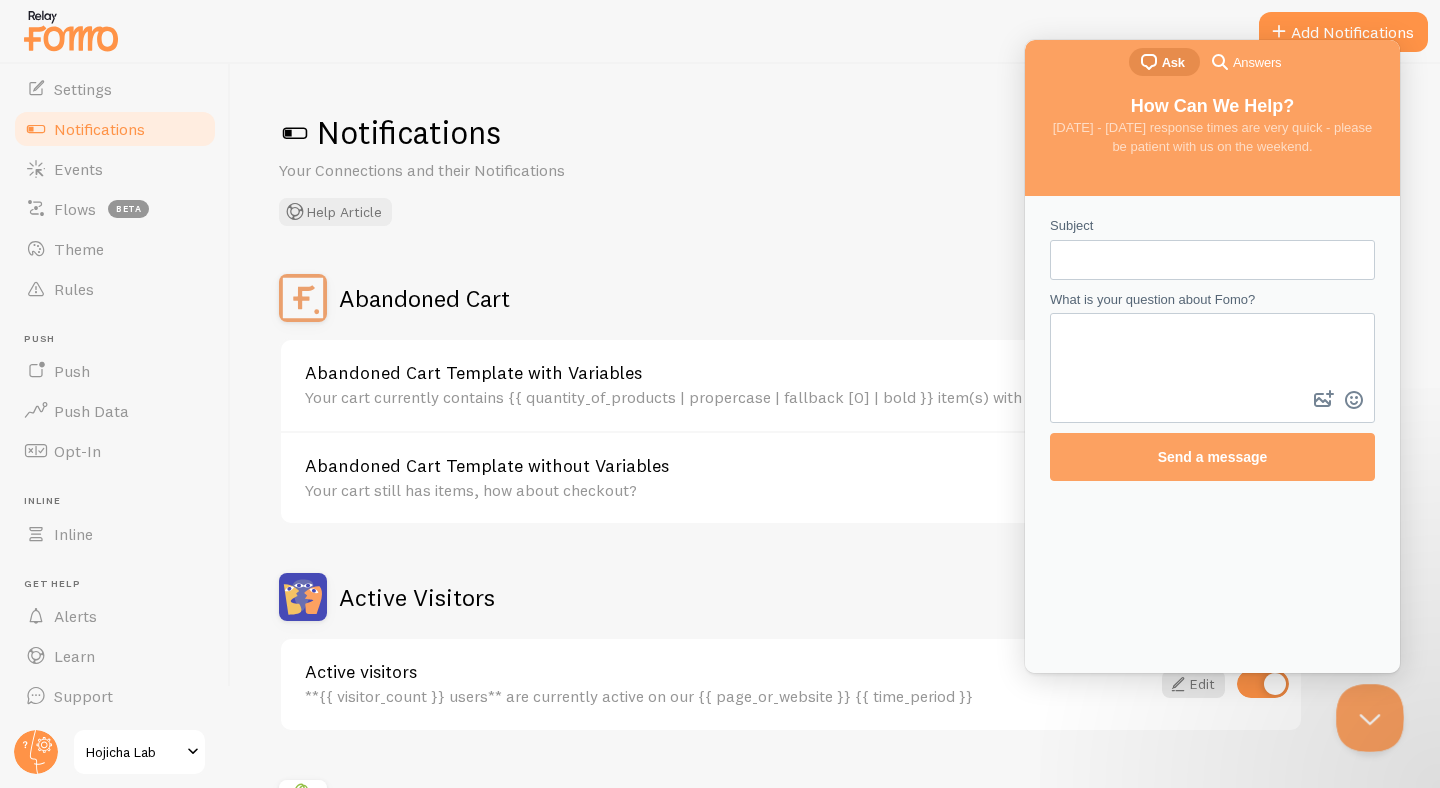 click at bounding box center [1366, 714] 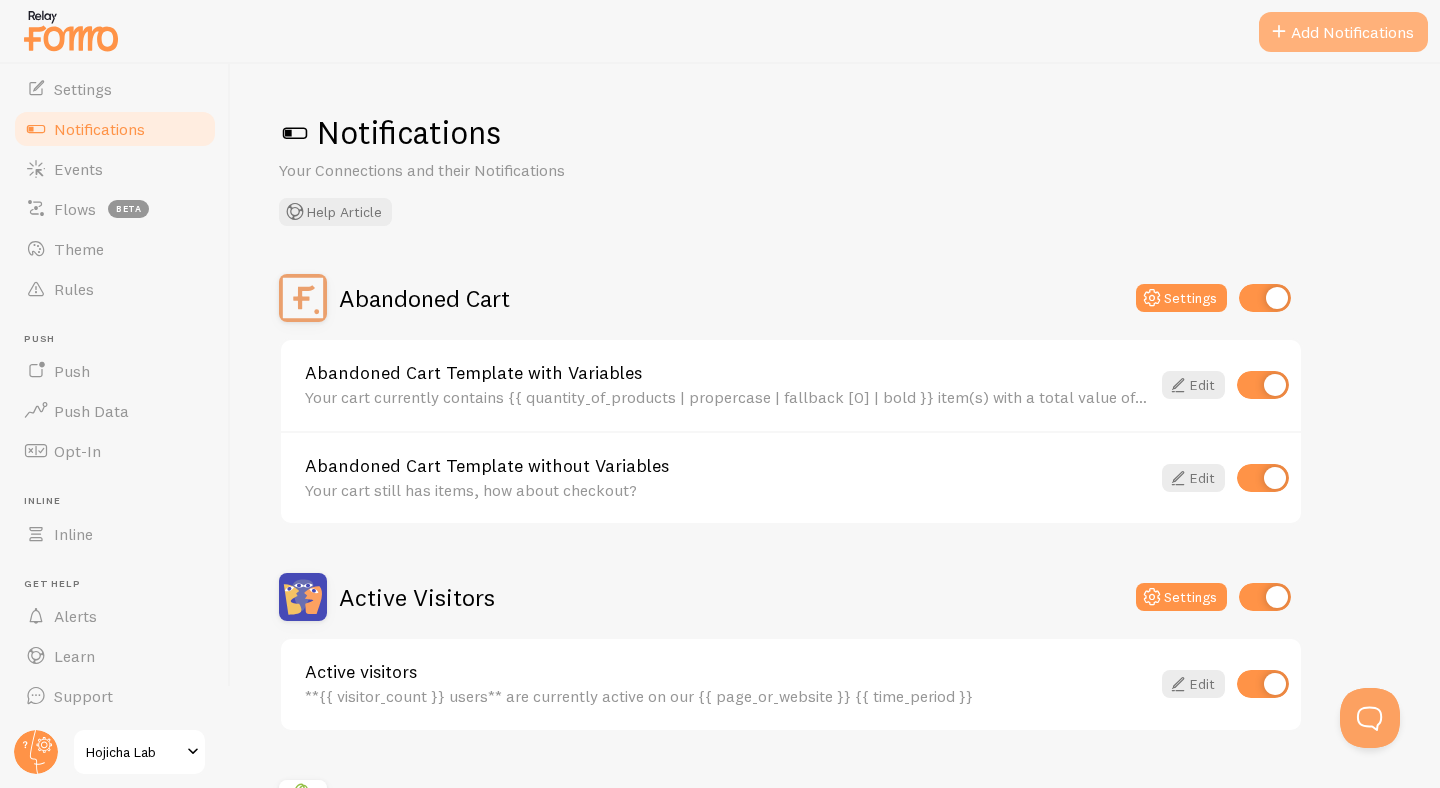 click on "Add Notifications" at bounding box center [1343, 32] 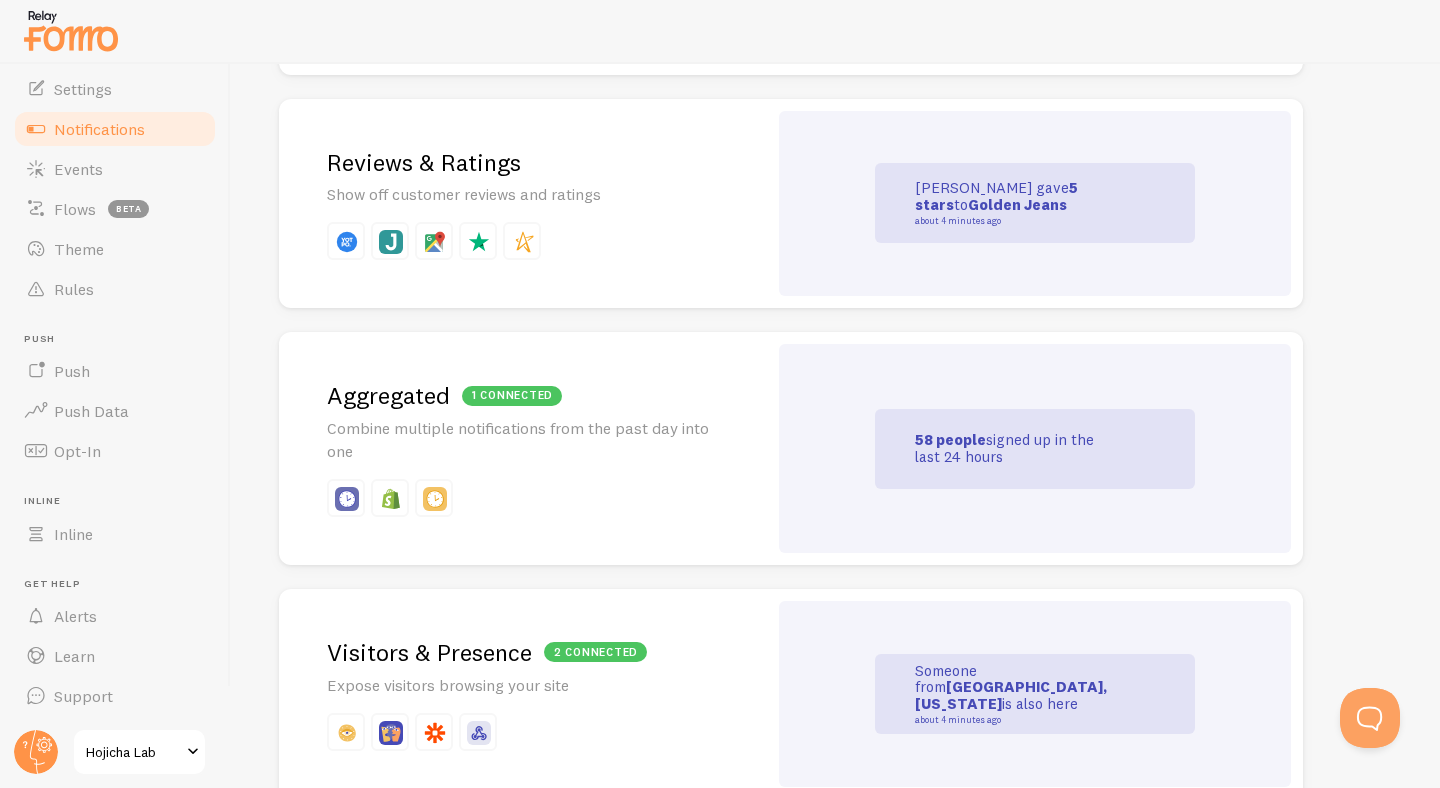 scroll, scrollTop: 700, scrollLeft: 0, axis: vertical 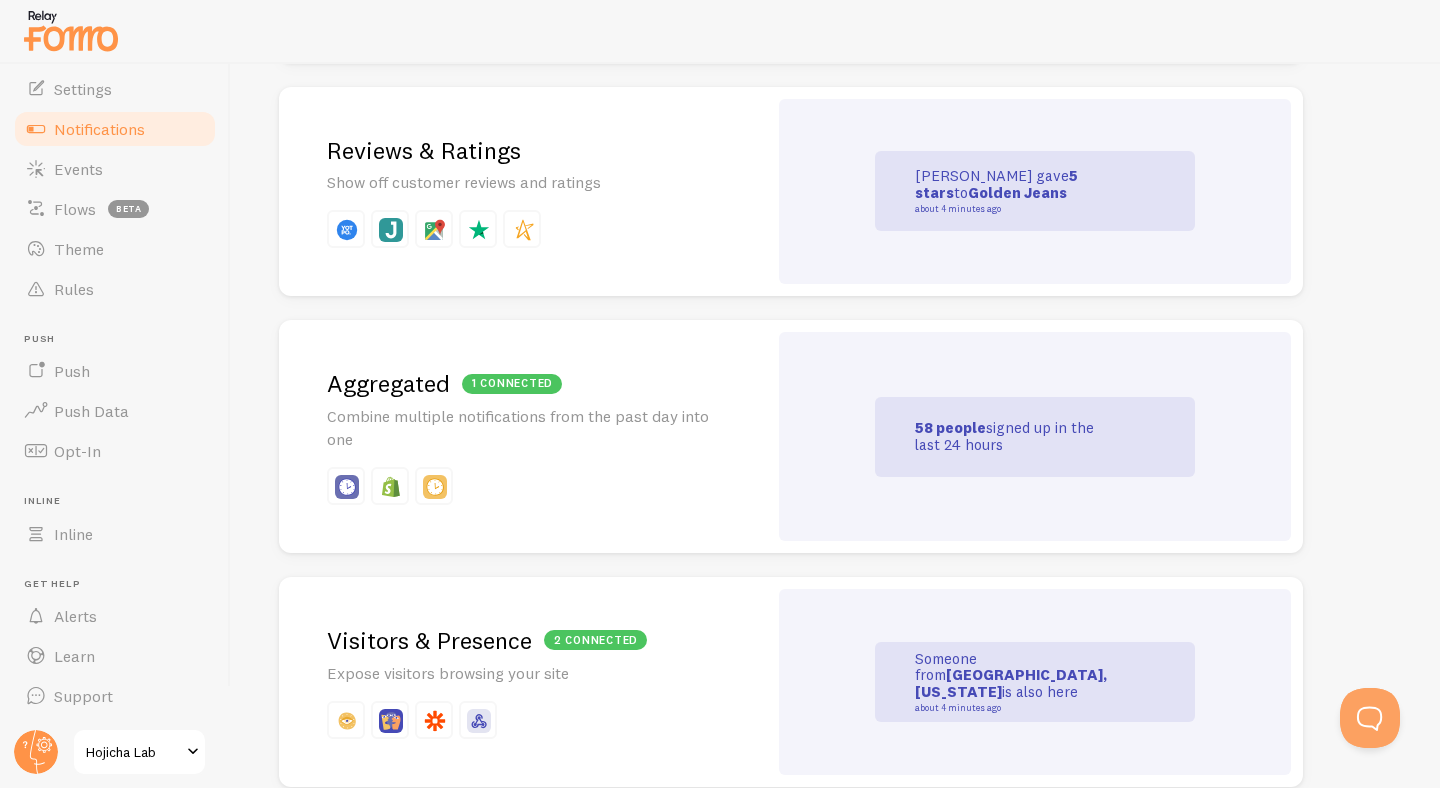 click at bounding box center [390, 229] 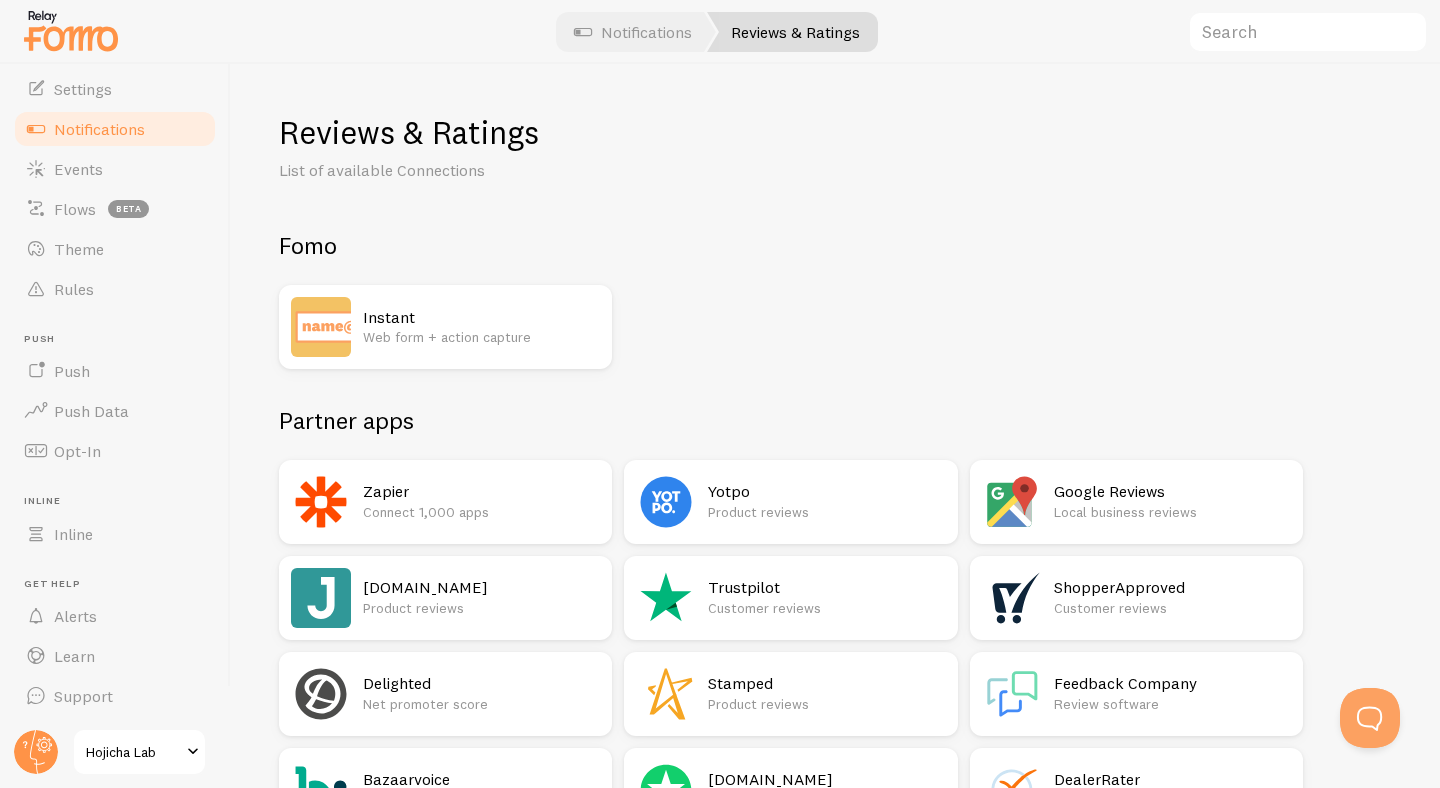 click on "Product reviews" at bounding box center [481, 608] 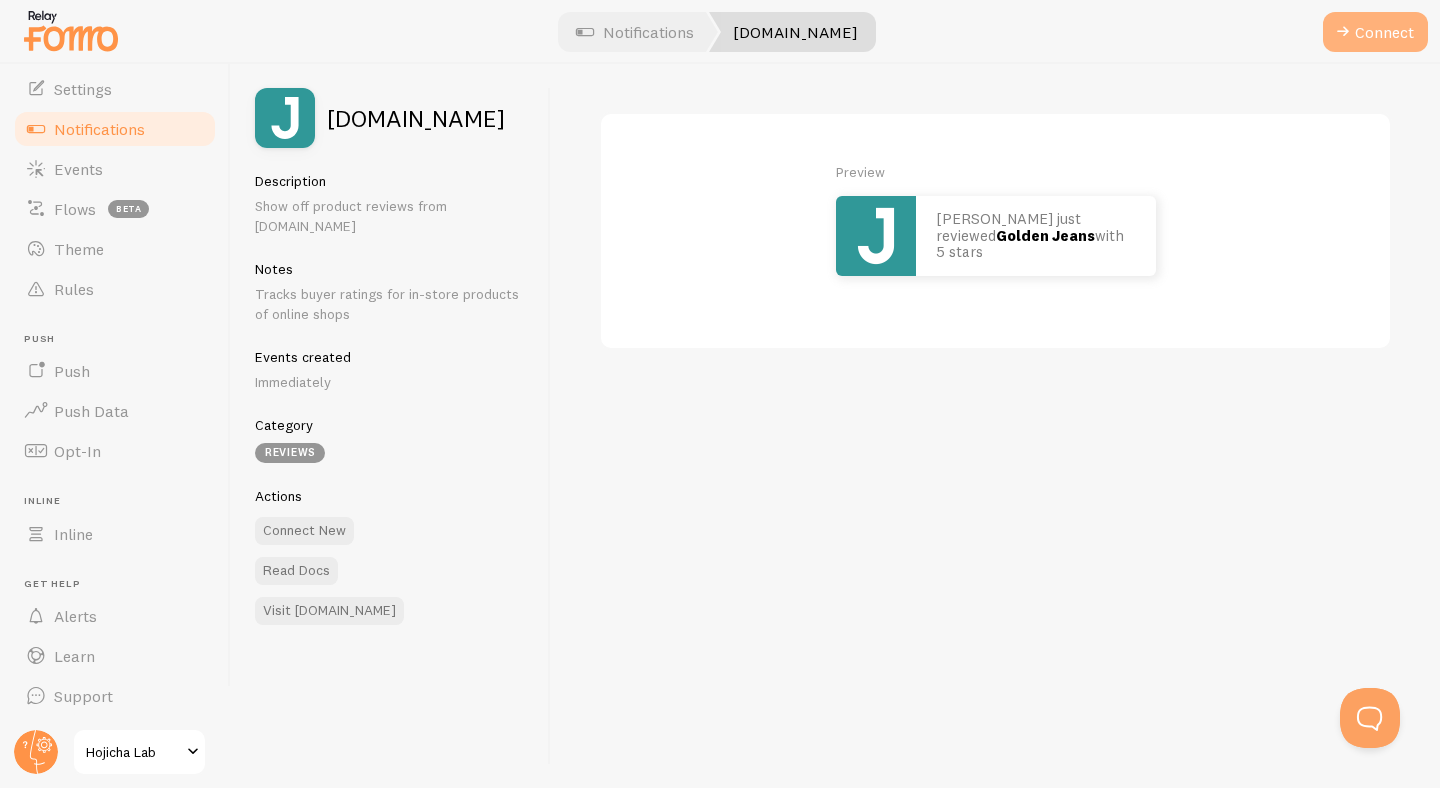click at bounding box center [1343, 32] 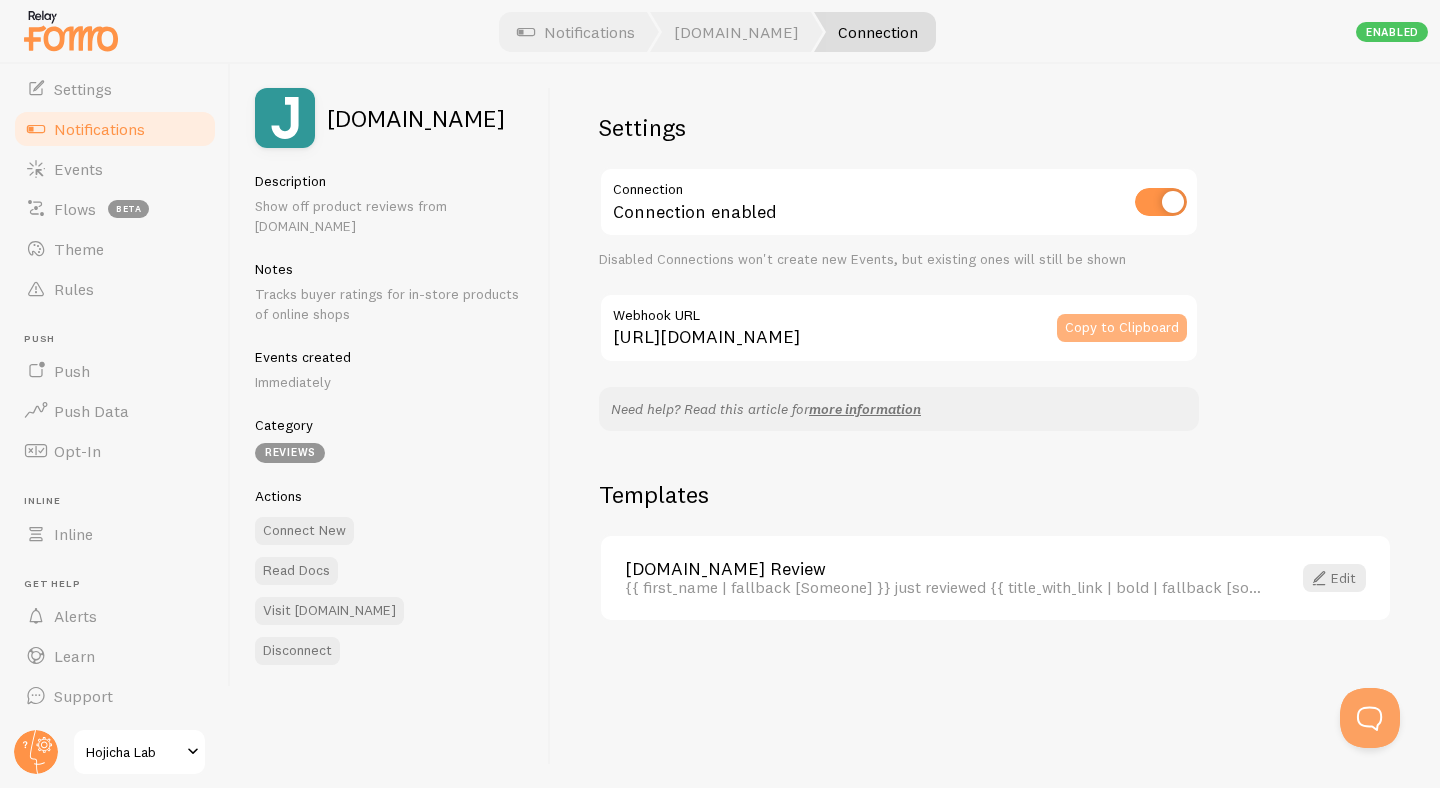click on "Copy to Clipboard" at bounding box center (1122, 328) 